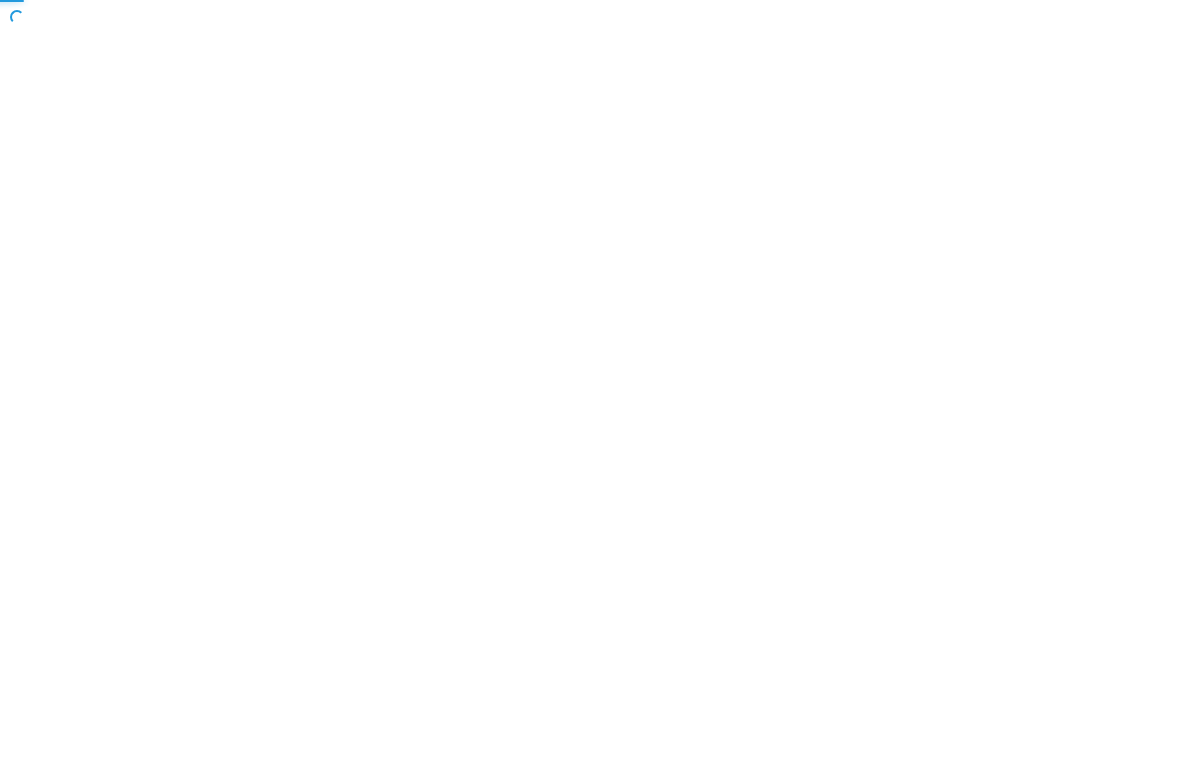 scroll, scrollTop: 0, scrollLeft: 0, axis: both 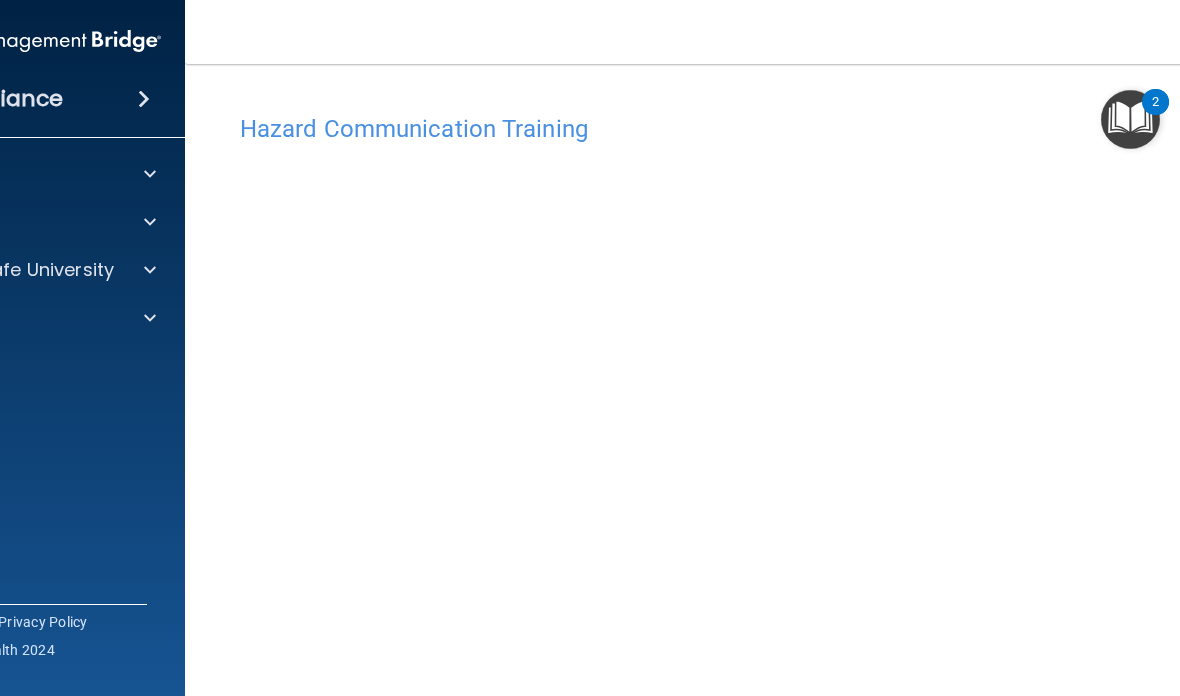 click at bounding box center (1130, 119) 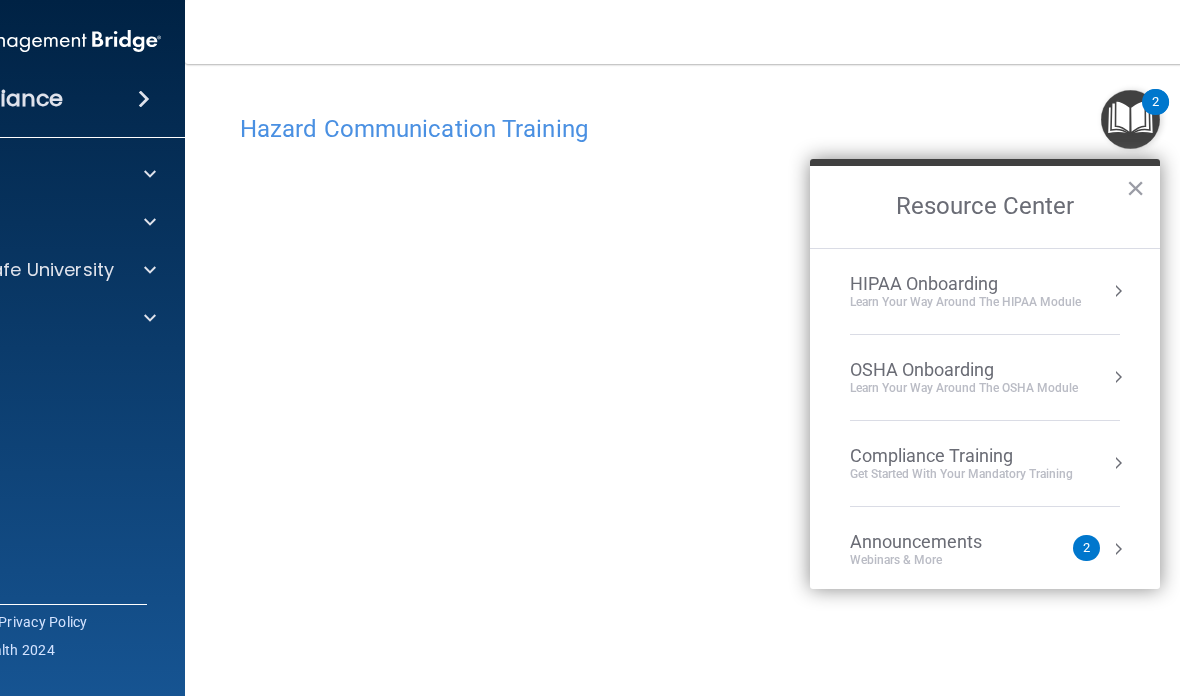 click on "Toggle navigation                                                                                                     Manoela Noberto   pichizinha@gmail.com                            Manage My Enterprise              Lit Dental Esthetics & Implant Center     Manage My Location" at bounding box center [750, 32] 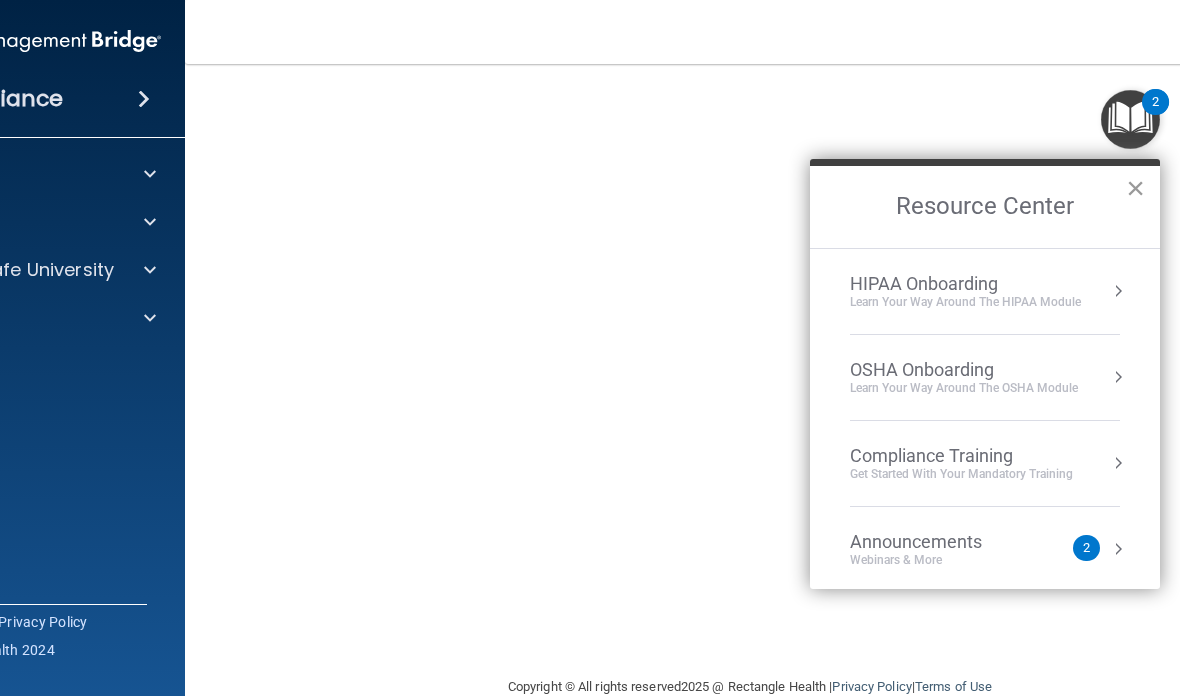 click on "×" at bounding box center (1135, 188) 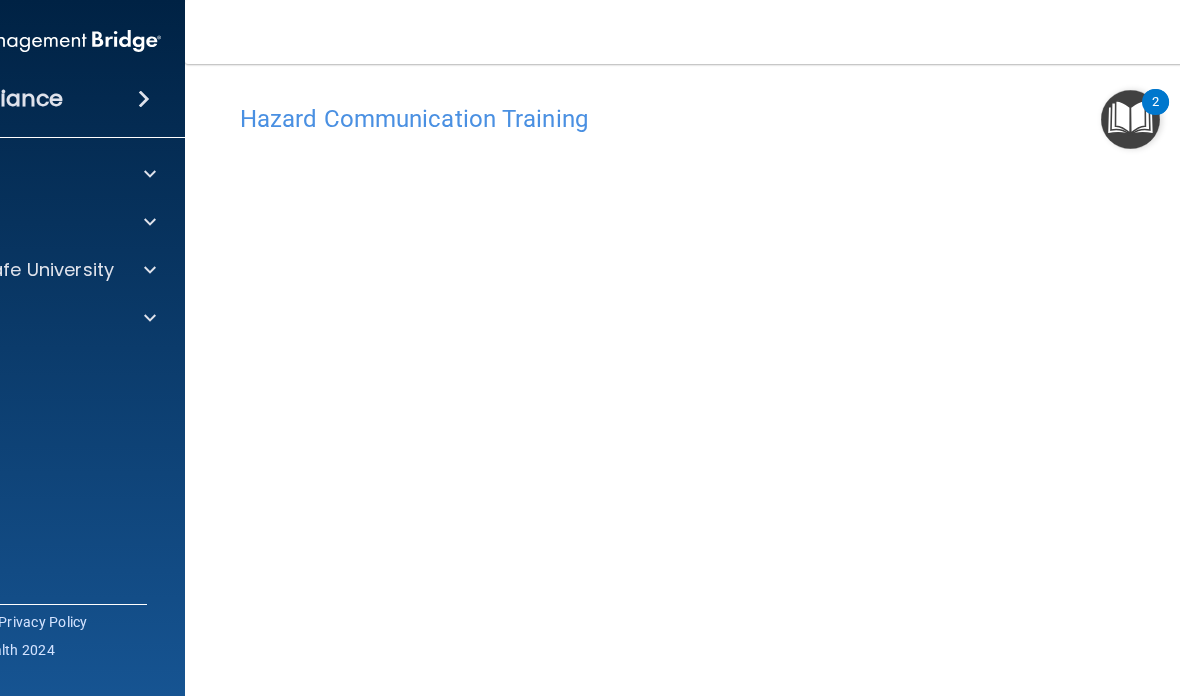 scroll, scrollTop: 11, scrollLeft: 0, axis: vertical 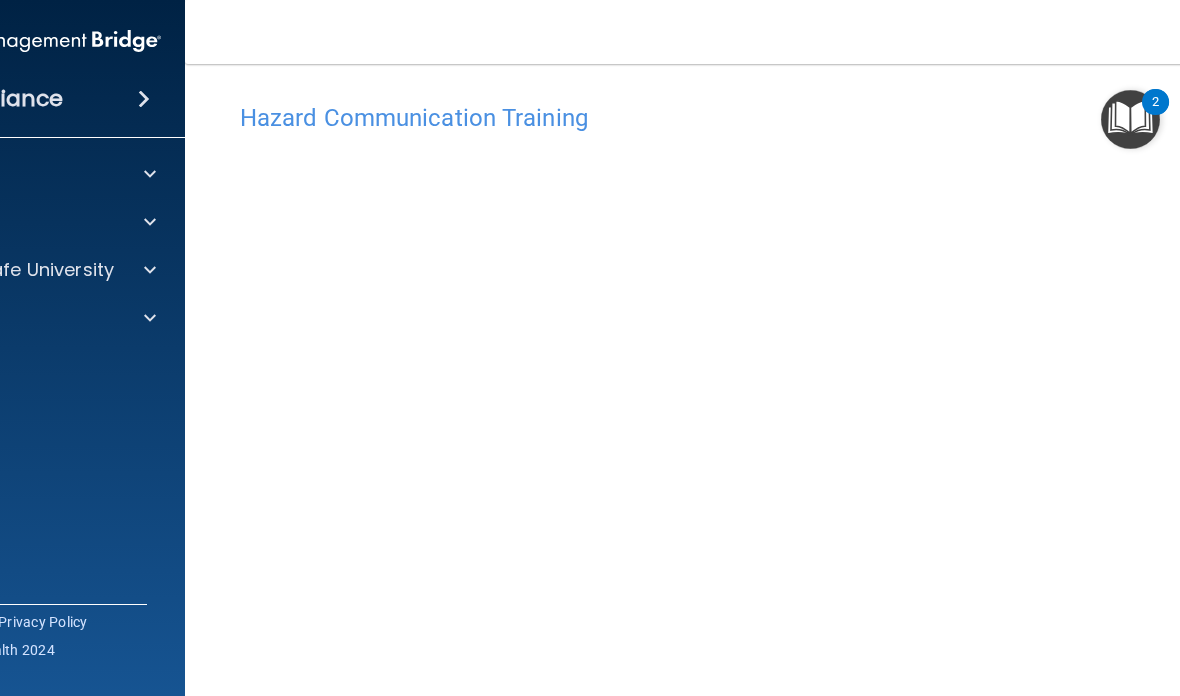 click at bounding box center (144, 99) 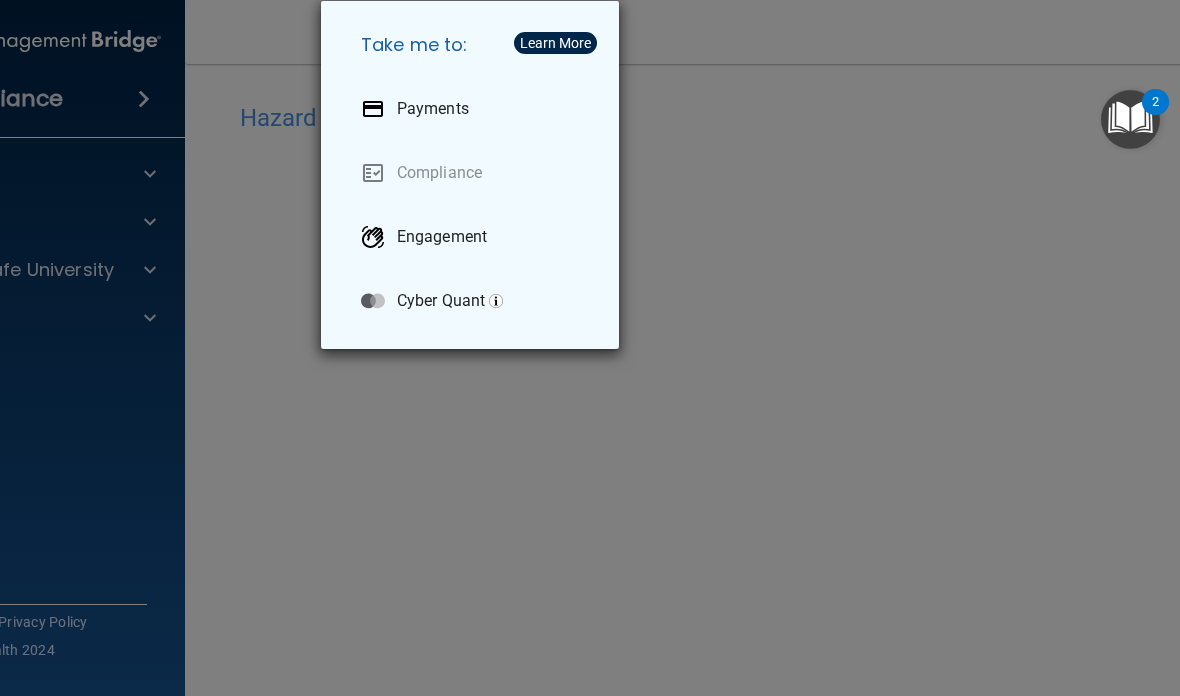 click on "Take me to:             Payments                   Compliance                     Engagement                     Cyber Quant" at bounding box center [590, 348] 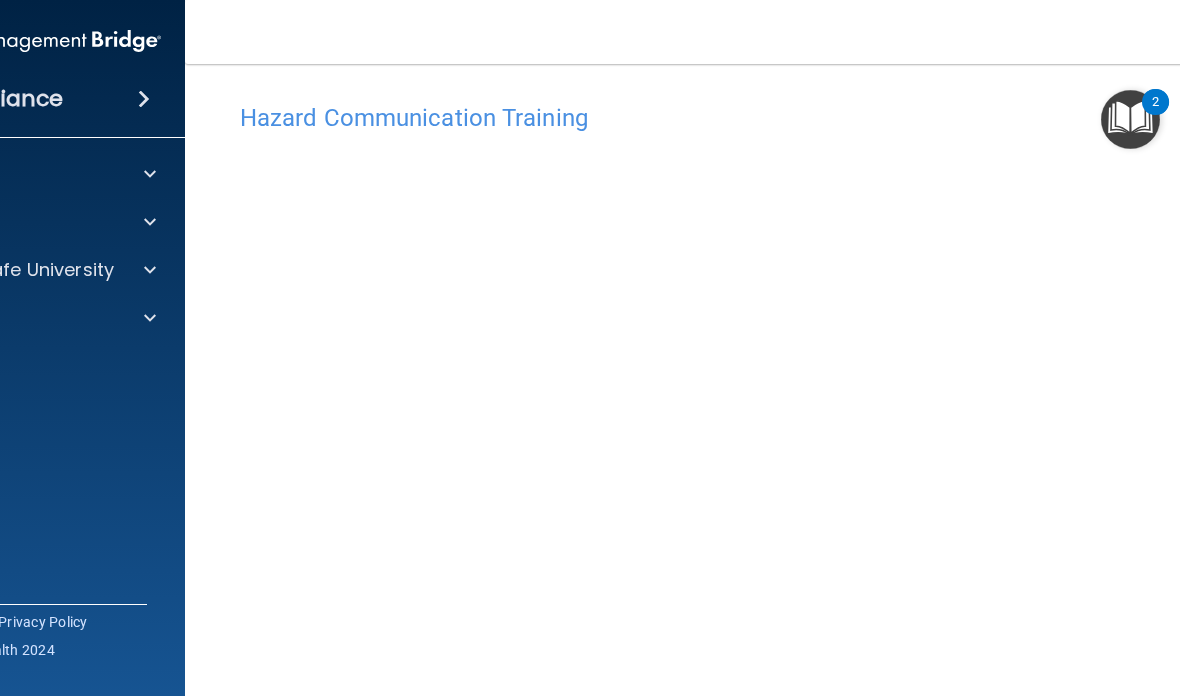 click on "Hazard Communication Training" at bounding box center [750, 118] 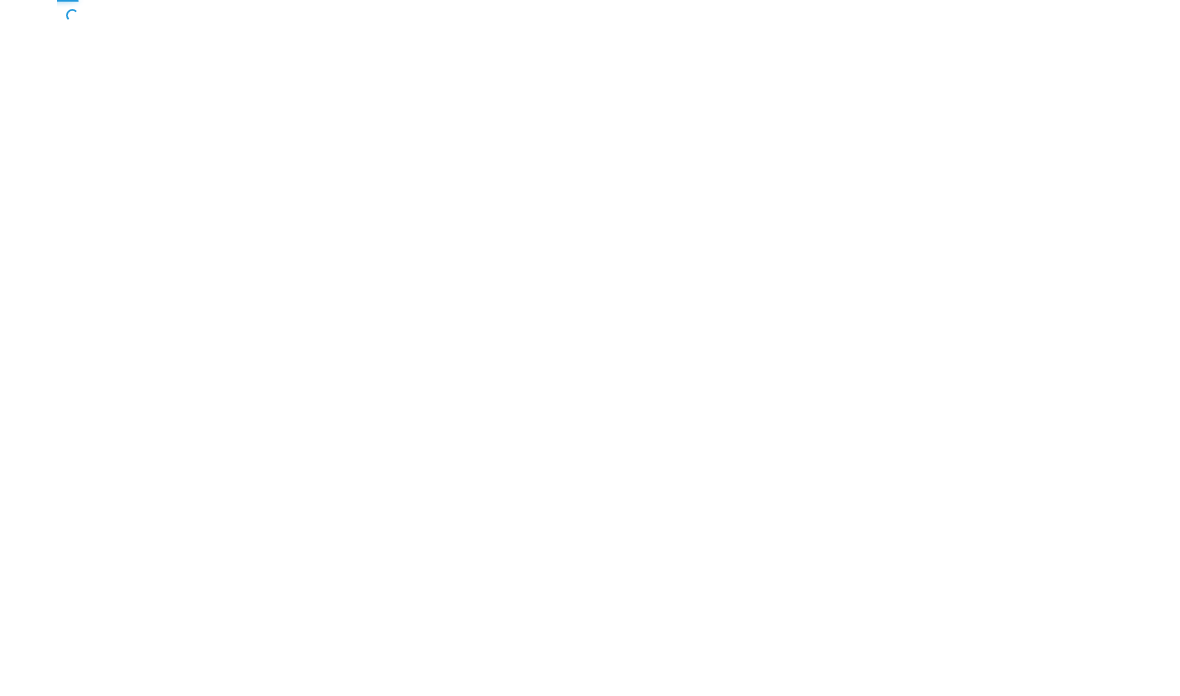 scroll, scrollTop: 0, scrollLeft: 0, axis: both 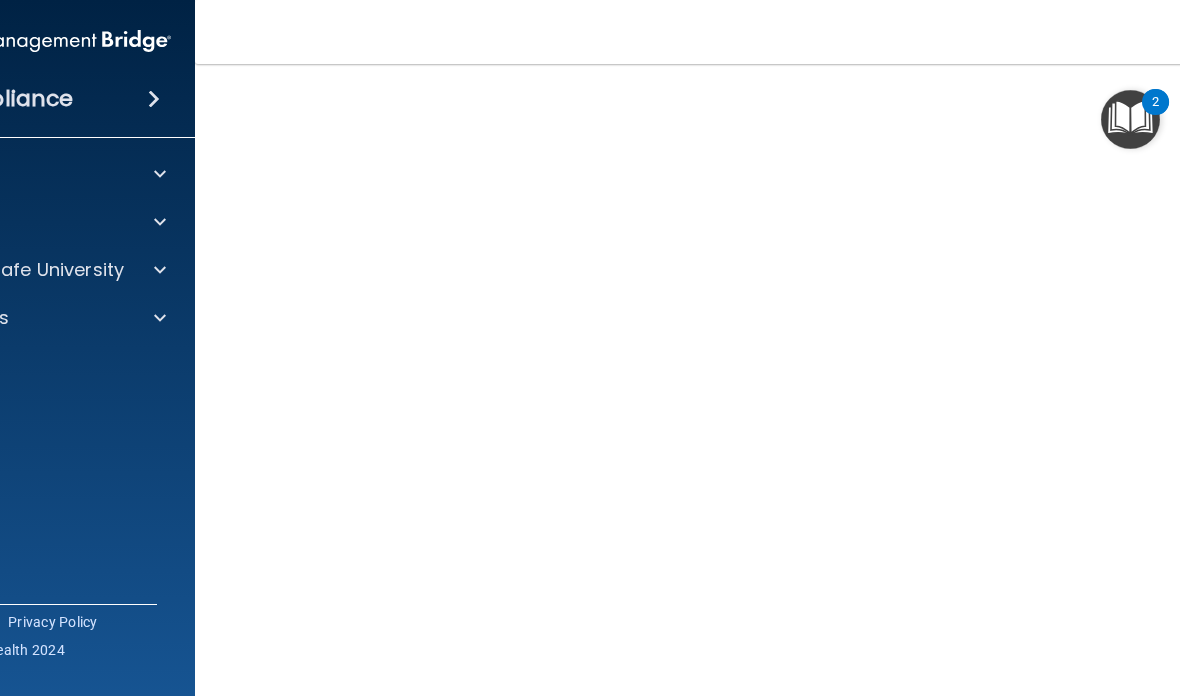 click at bounding box center [35, 41] 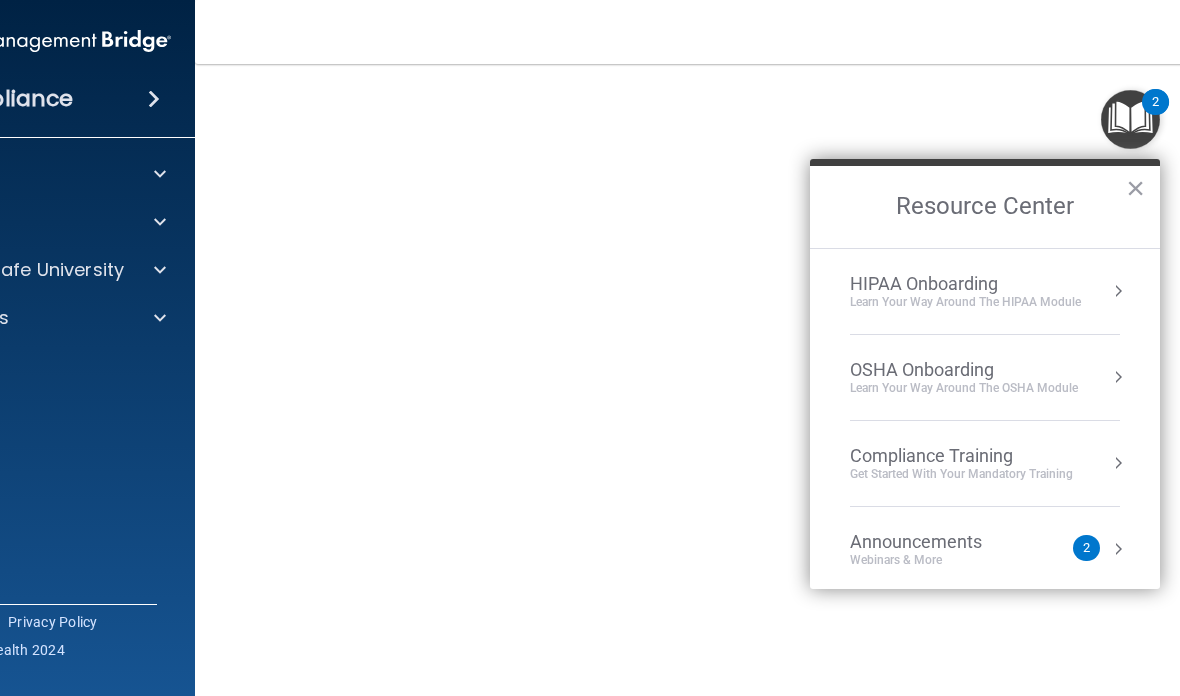 click on "Compliance Training Get Started with your mandatory training" at bounding box center (985, 463) 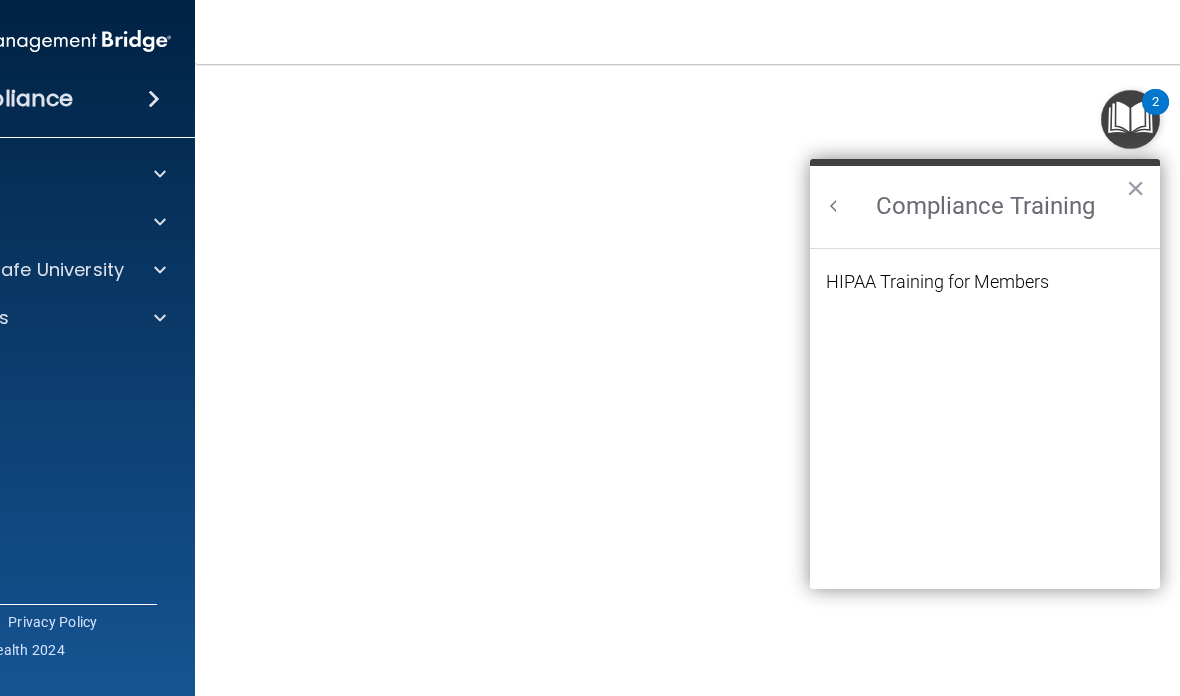 scroll, scrollTop: 0, scrollLeft: 0, axis: both 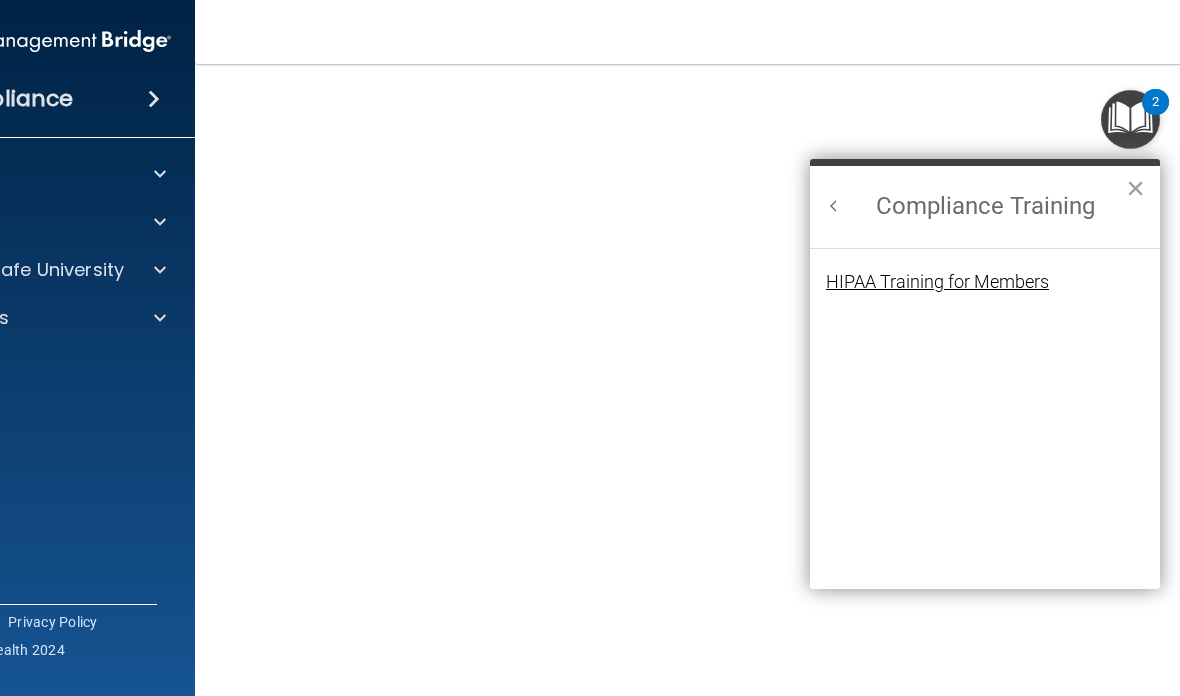click on "HIPAA Training for Members" at bounding box center (937, 282) 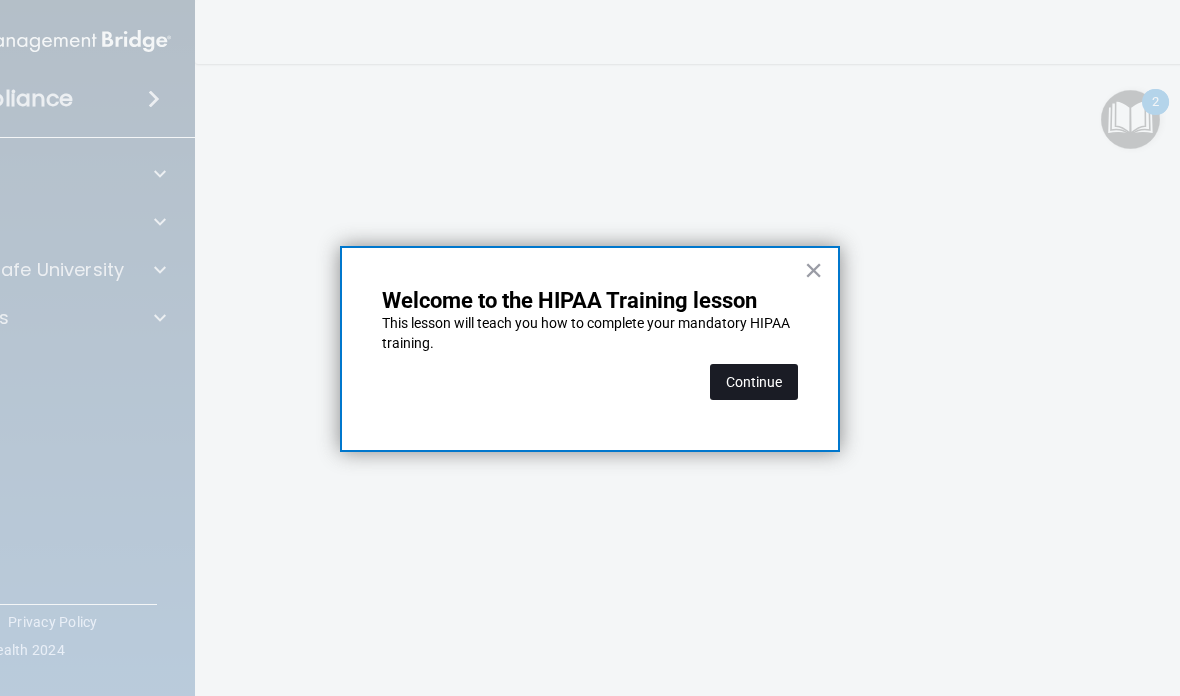 click on "Continue" at bounding box center [754, 382] 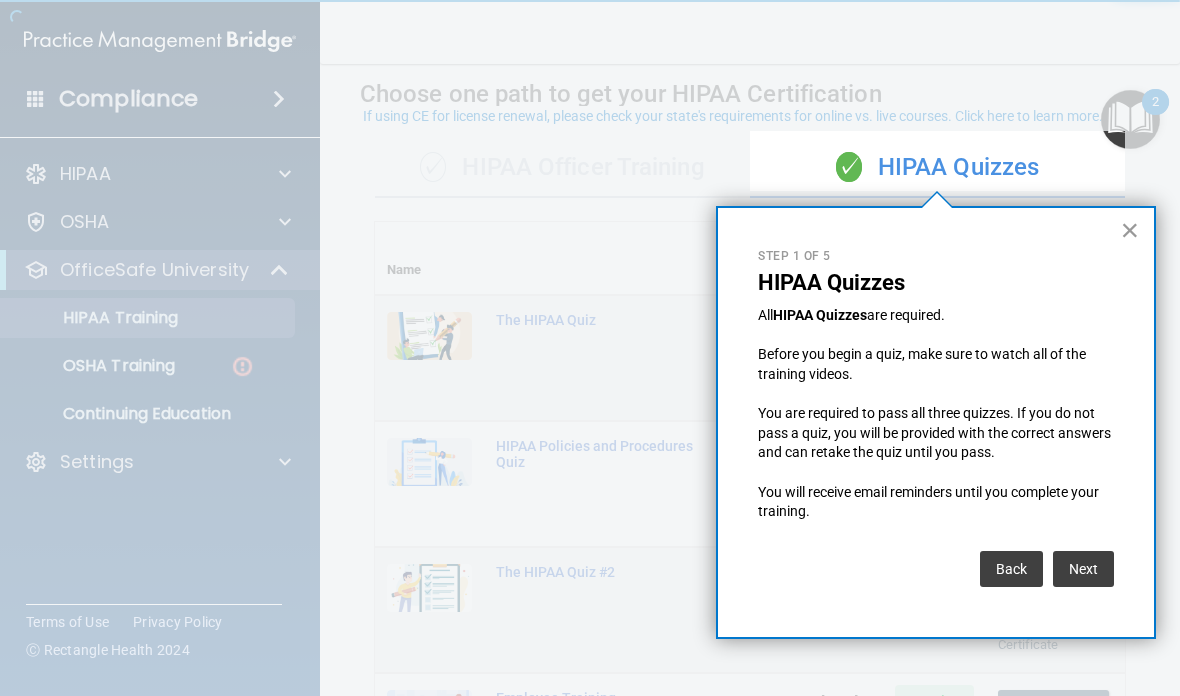 click on "×" at bounding box center [1130, 230] 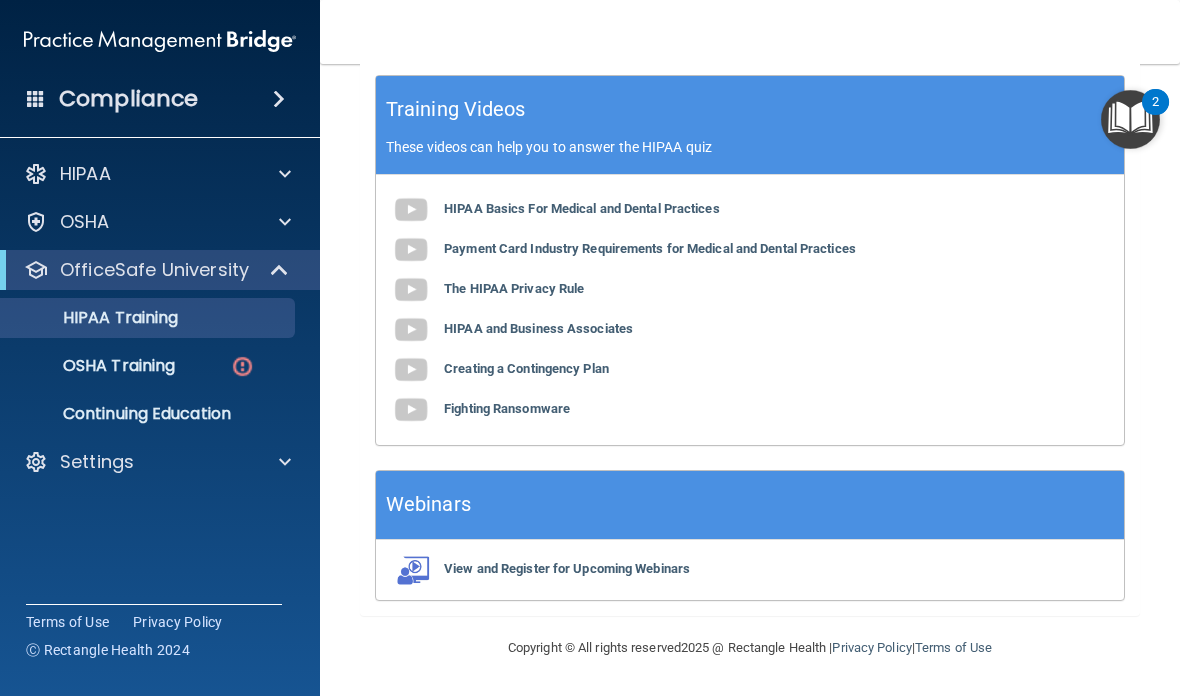 scroll, scrollTop: 964, scrollLeft: 0, axis: vertical 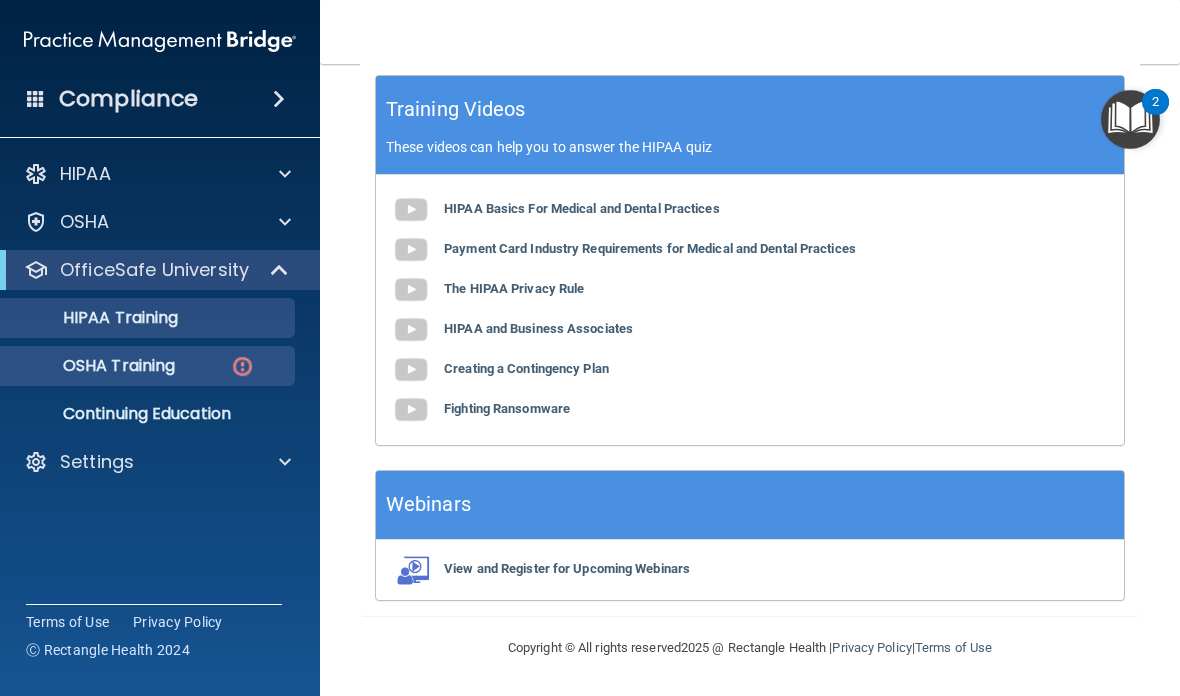 click on "OSHA Training" at bounding box center [94, 366] 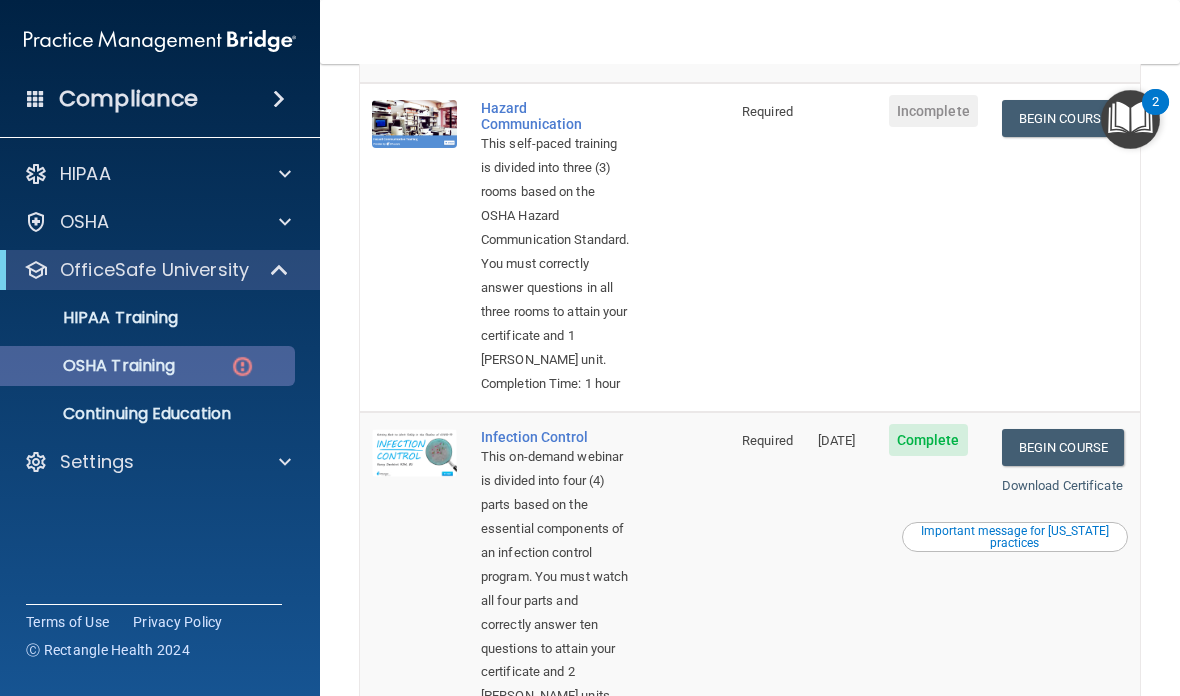 scroll, scrollTop: 478, scrollLeft: 0, axis: vertical 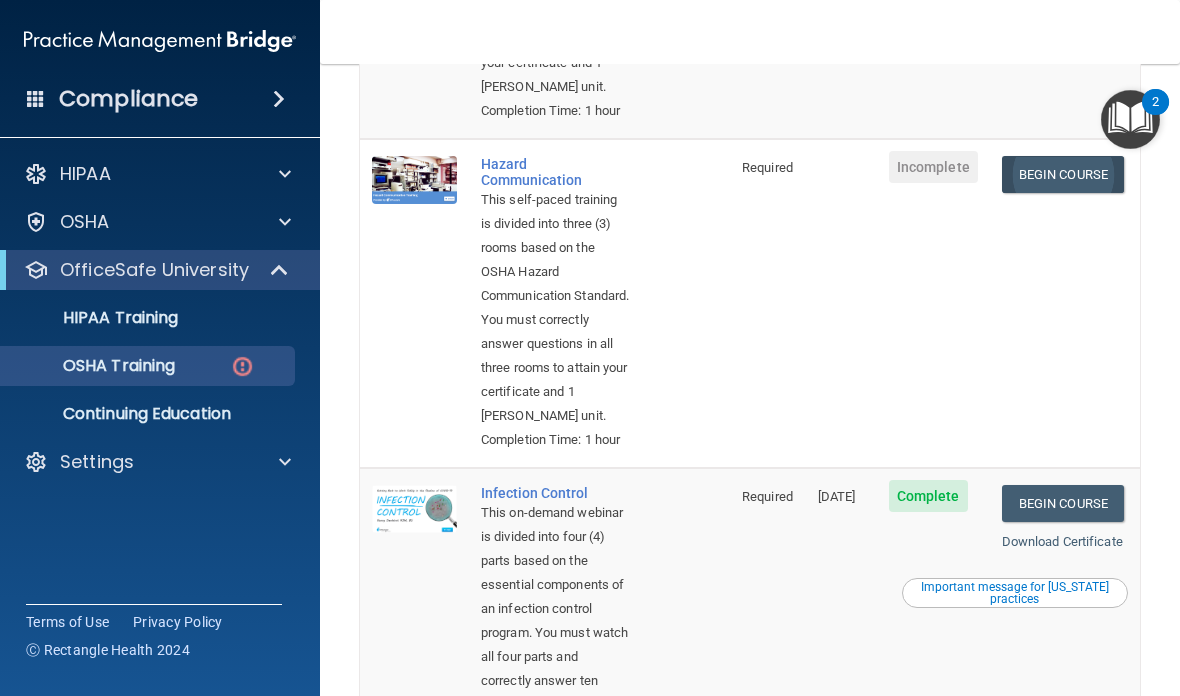 click on "Begin Course" at bounding box center [1063, 174] 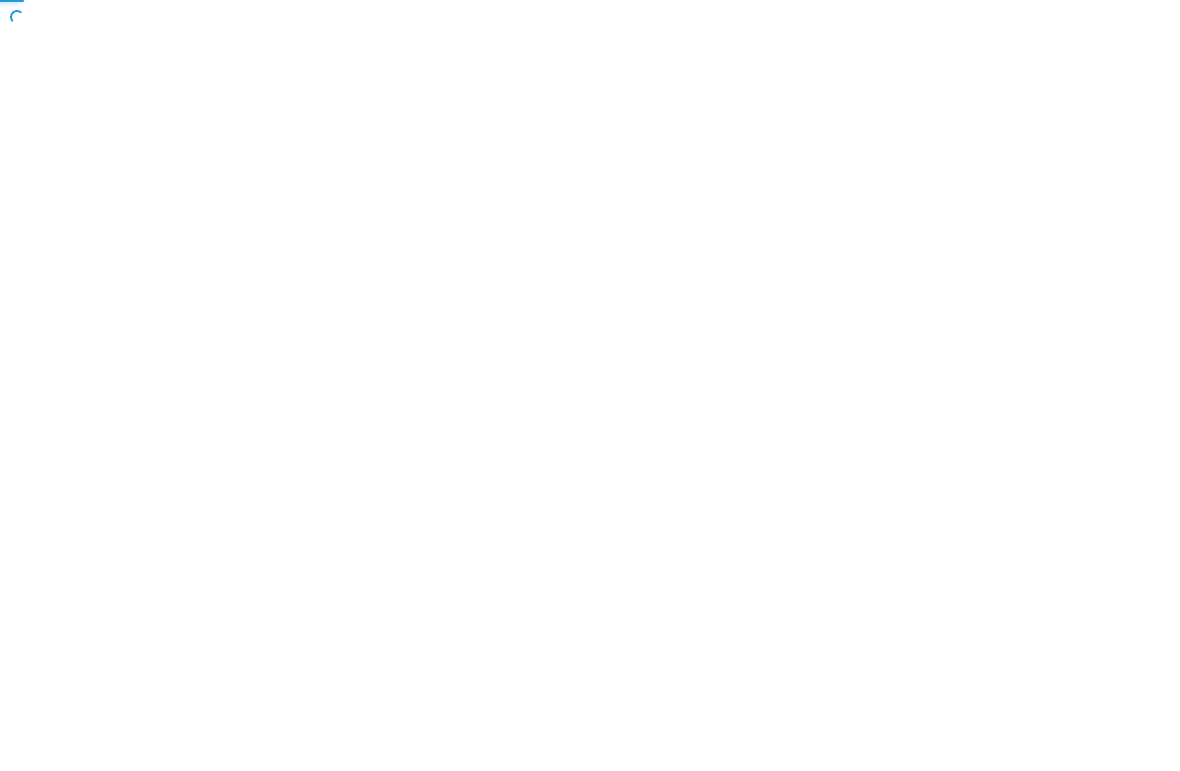 scroll, scrollTop: 0, scrollLeft: 0, axis: both 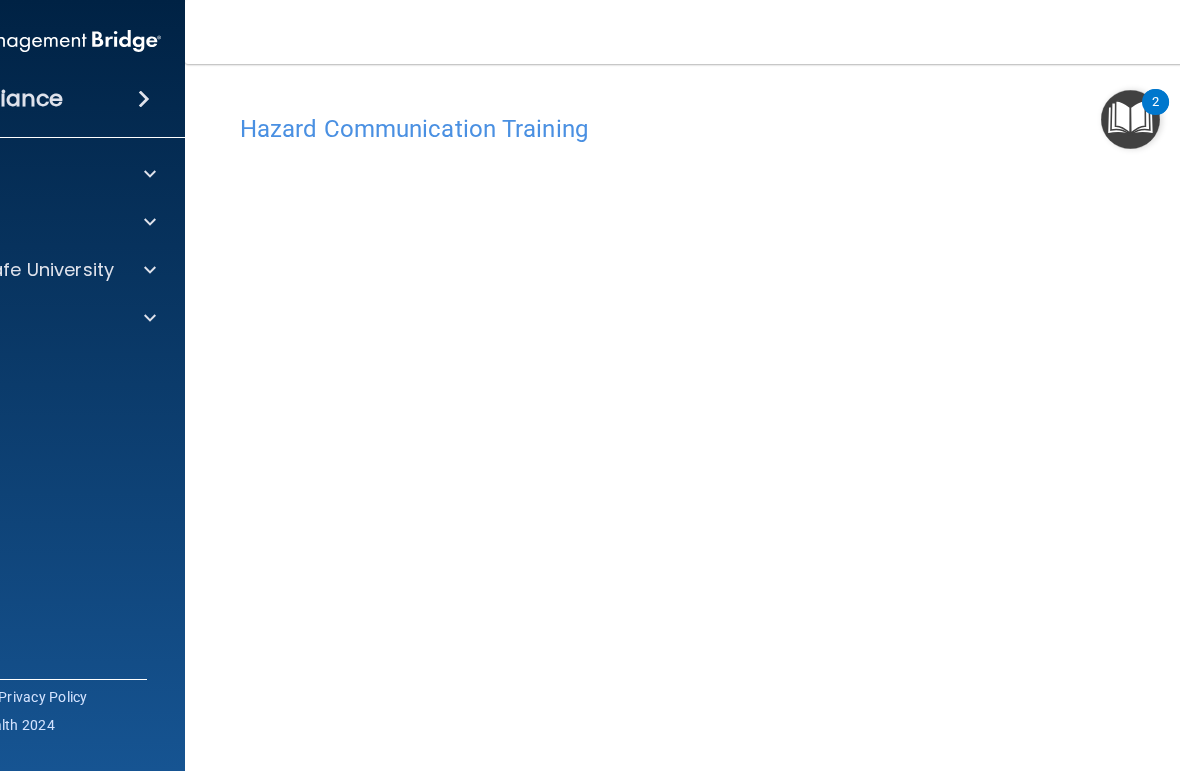 click at bounding box center (1130, 119) 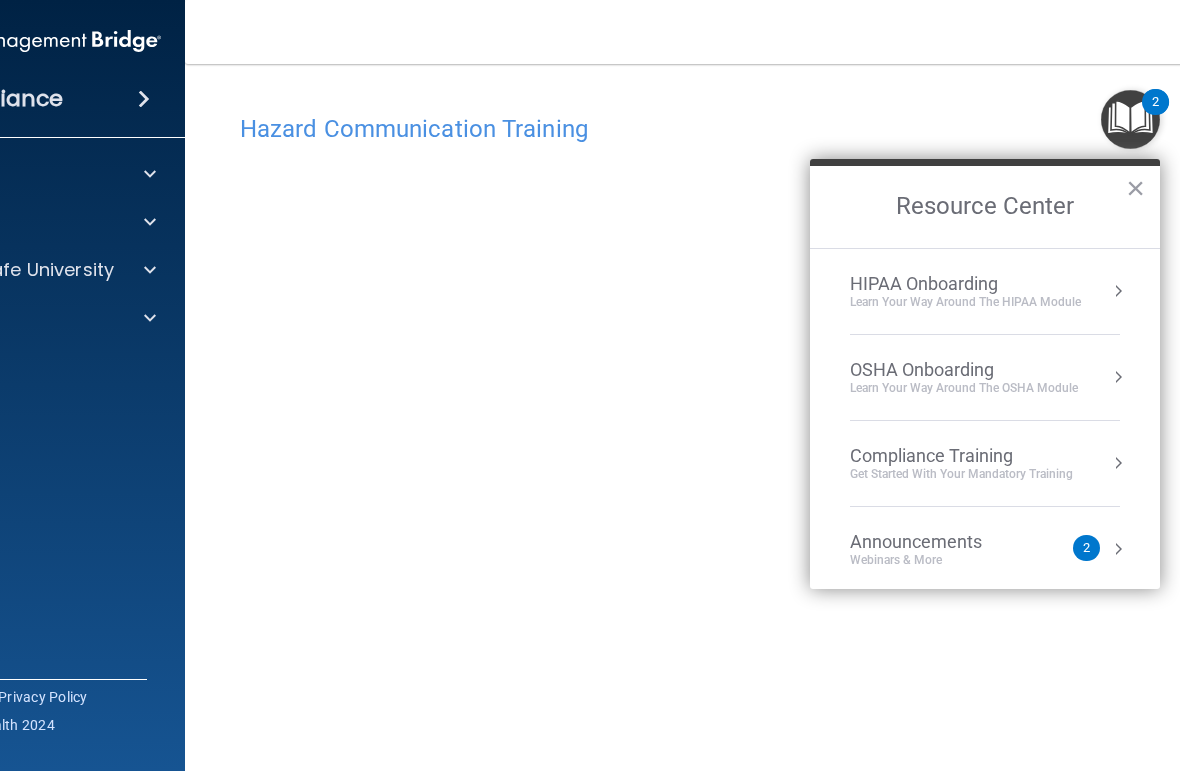click on "Compliance Training Get Started with your mandatory training" at bounding box center (985, 464) 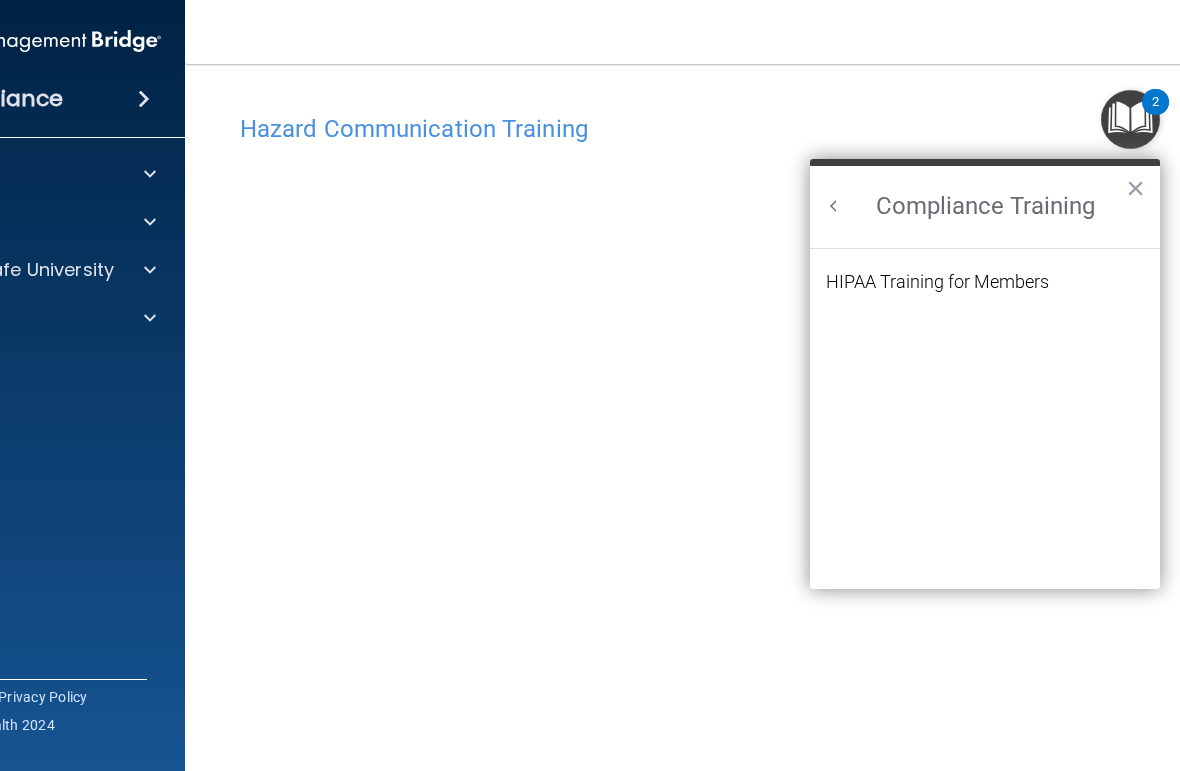 scroll, scrollTop: 0, scrollLeft: 0, axis: both 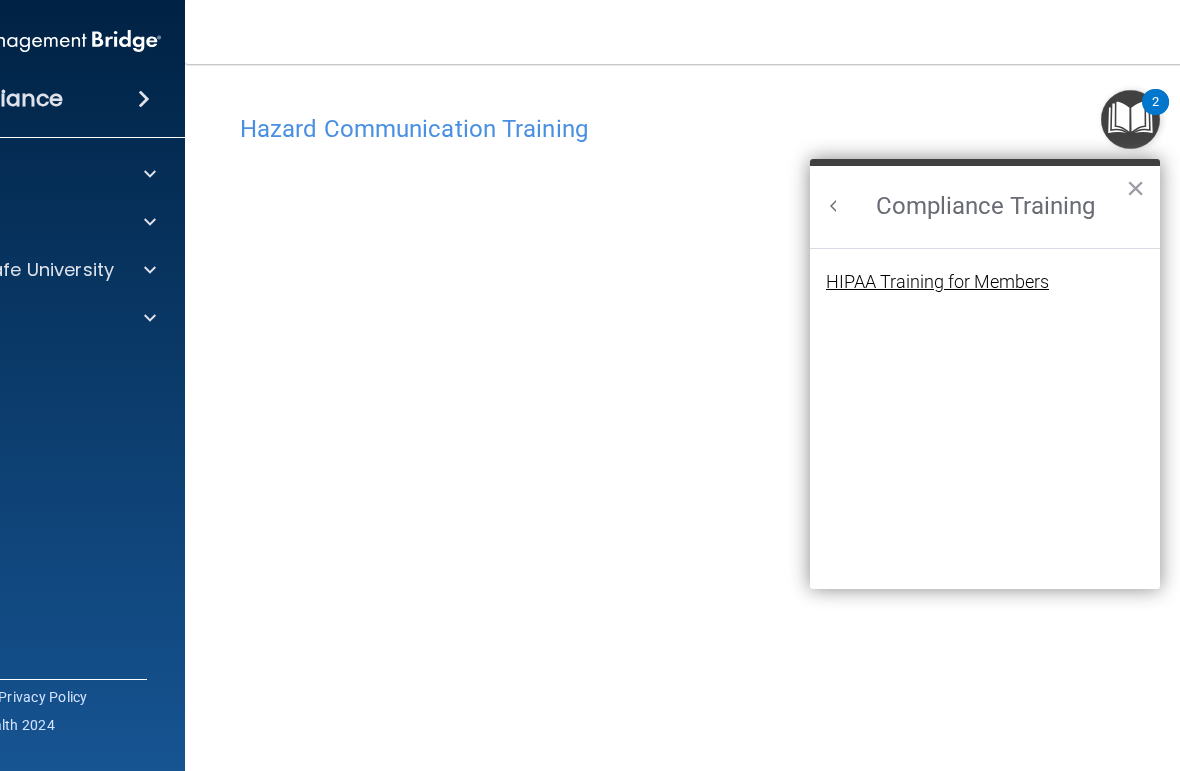 click on "HIPAA Training for Members" at bounding box center (937, 282) 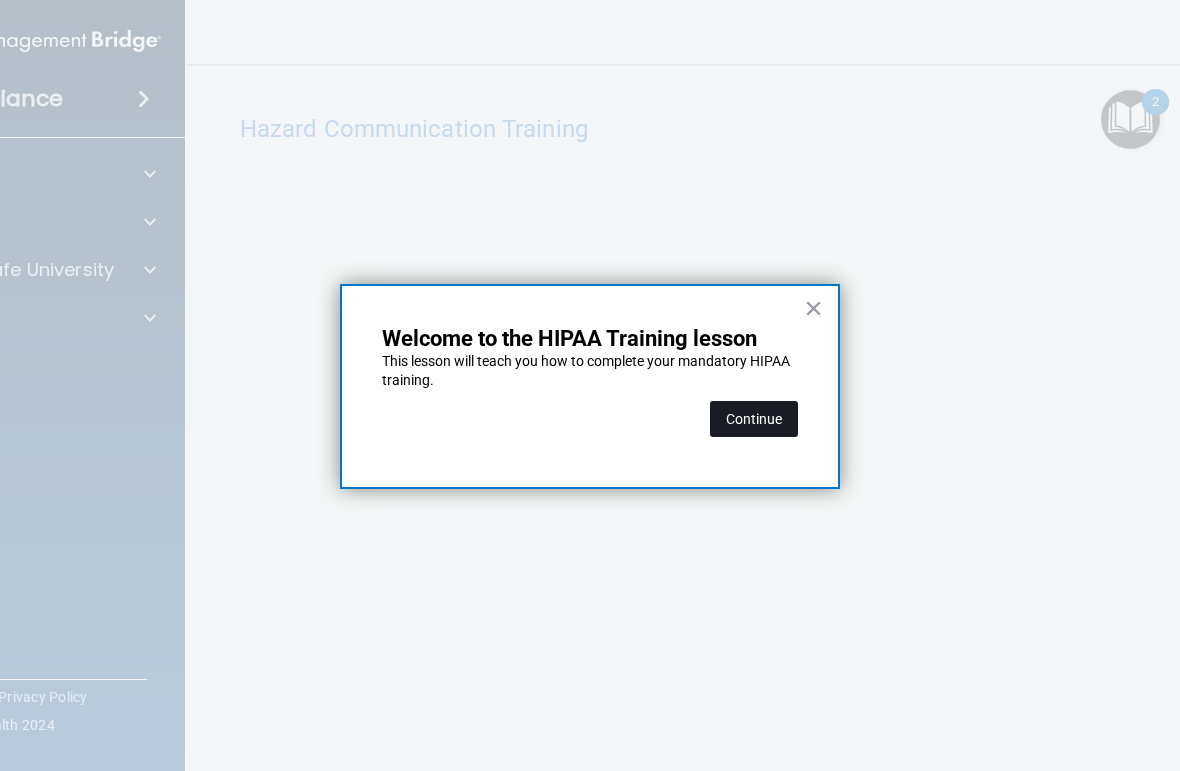 click on "Continue" at bounding box center [754, 419] 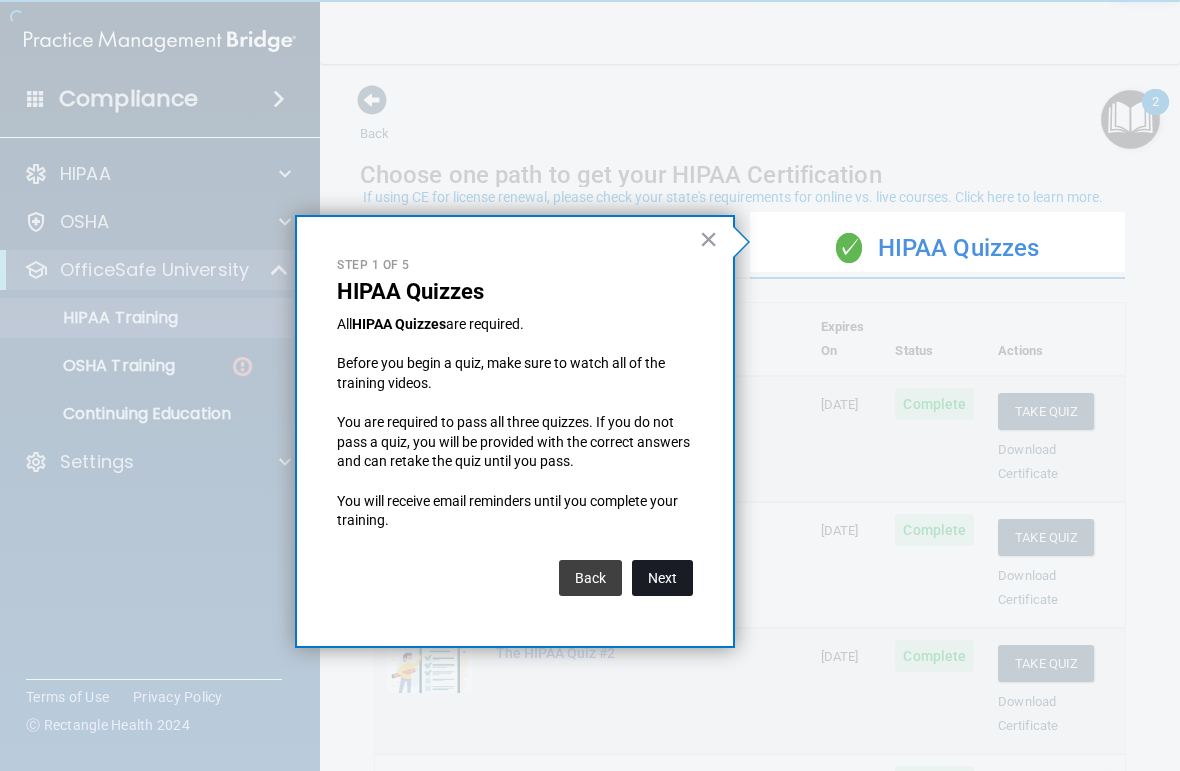 click on "Next" at bounding box center (662, 578) 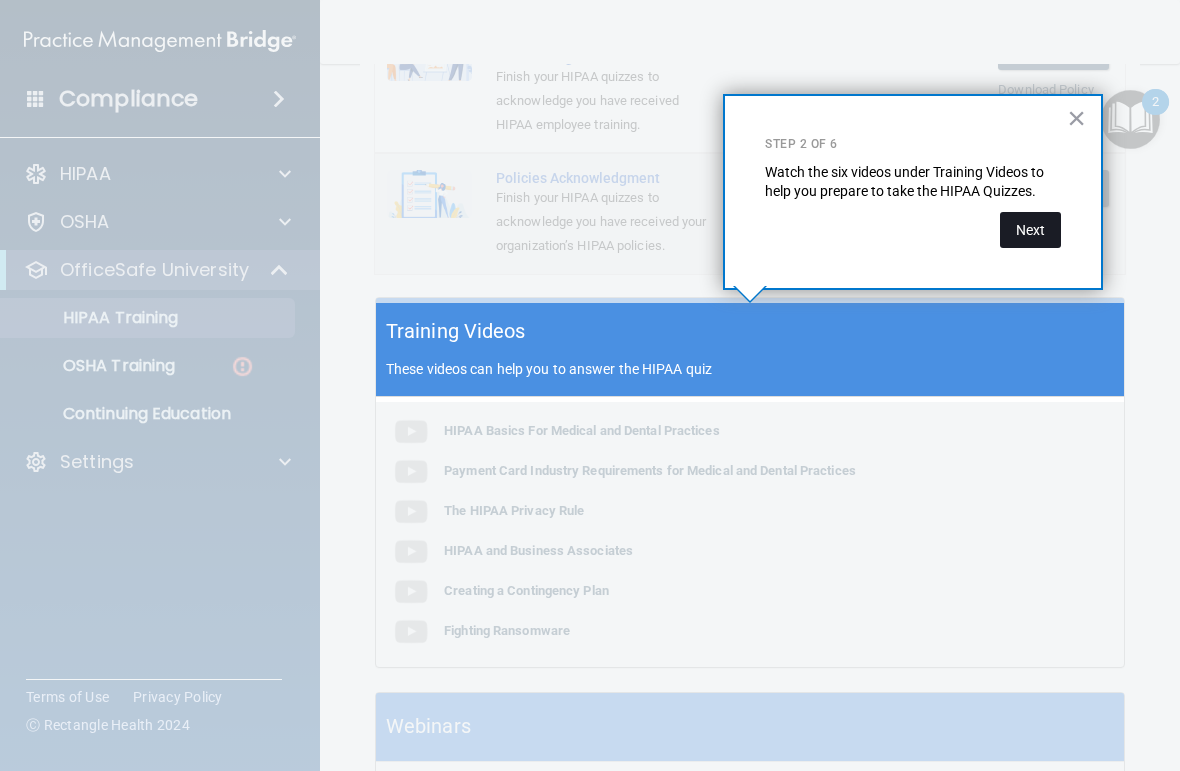 click on "Next" at bounding box center [1030, 230] 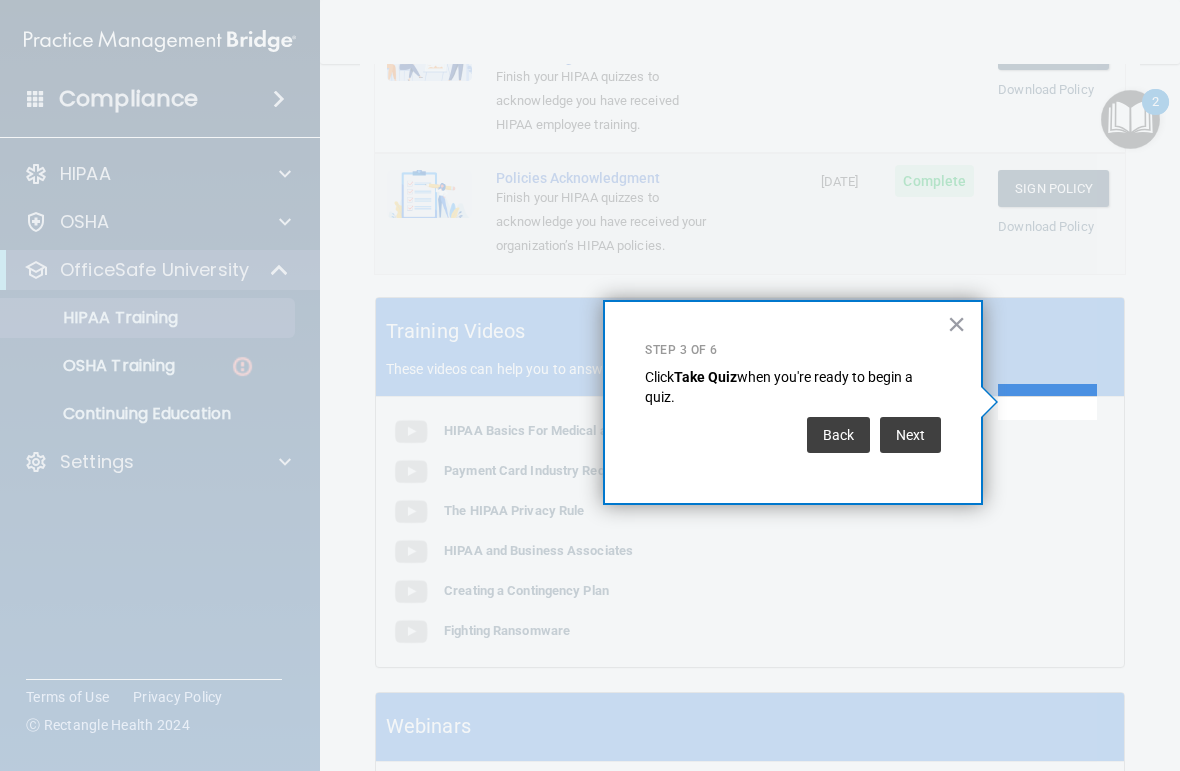 scroll, scrollTop: 0, scrollLeft: 0, axis: both 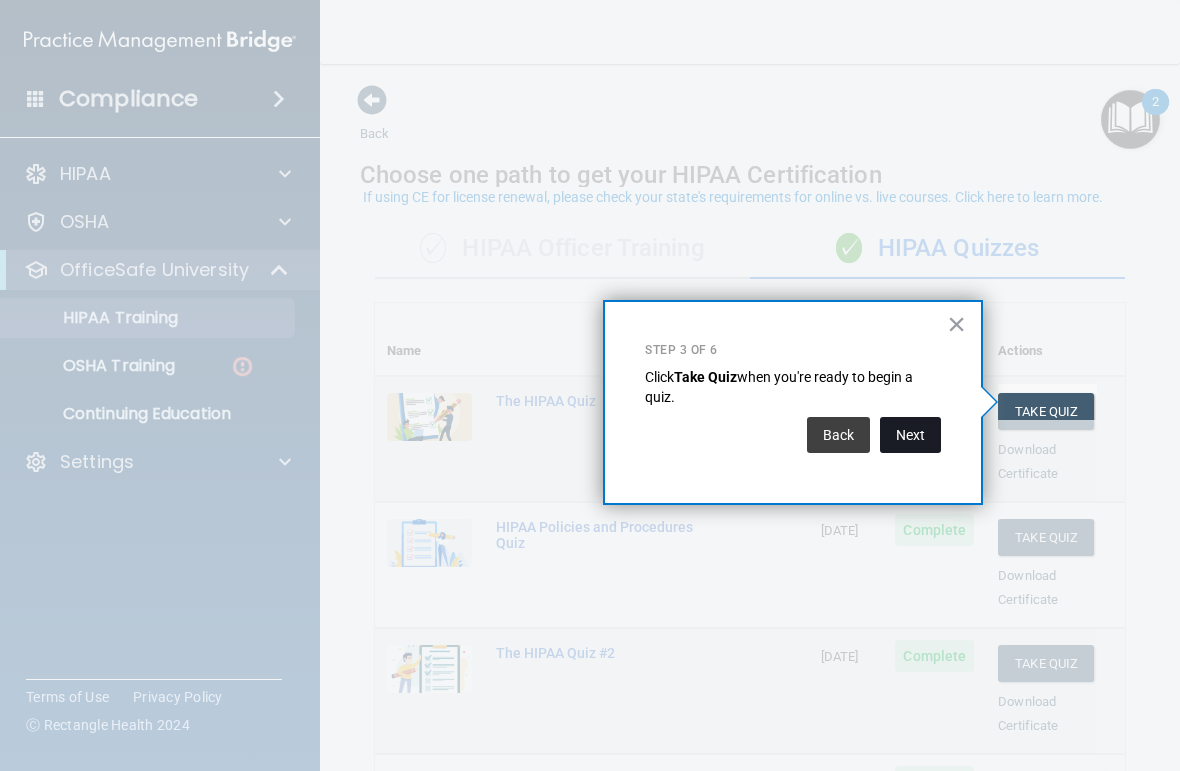 click on "Next" at bounding box center (910, 435) 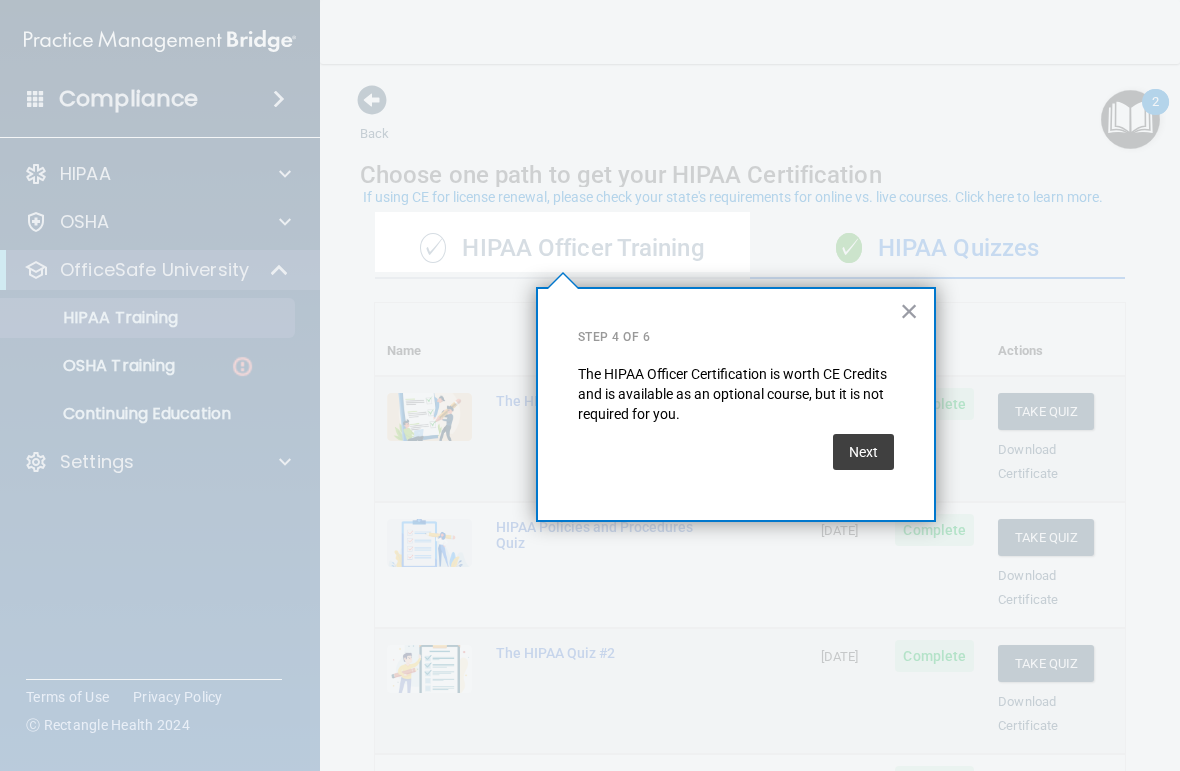 click on "Next" at bounding box center (863, 452) 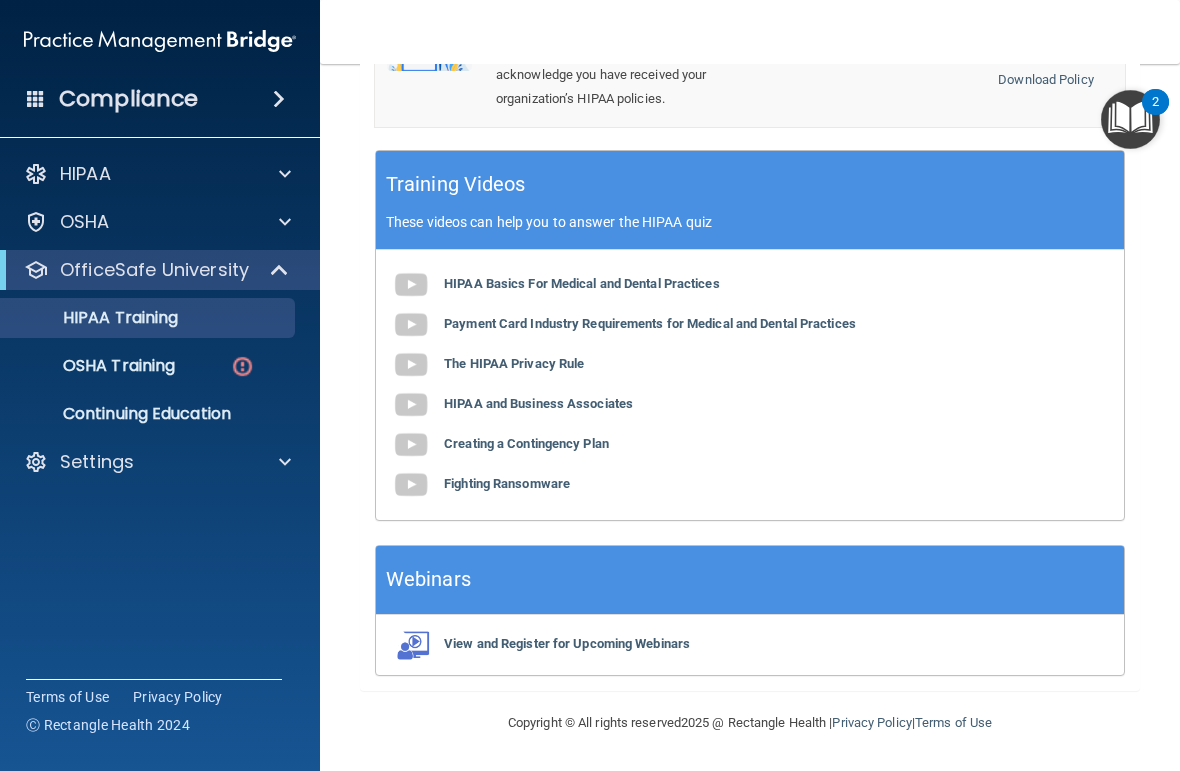 scroll, scrollTop: 889, scrollLeft: 0, axis: vertical 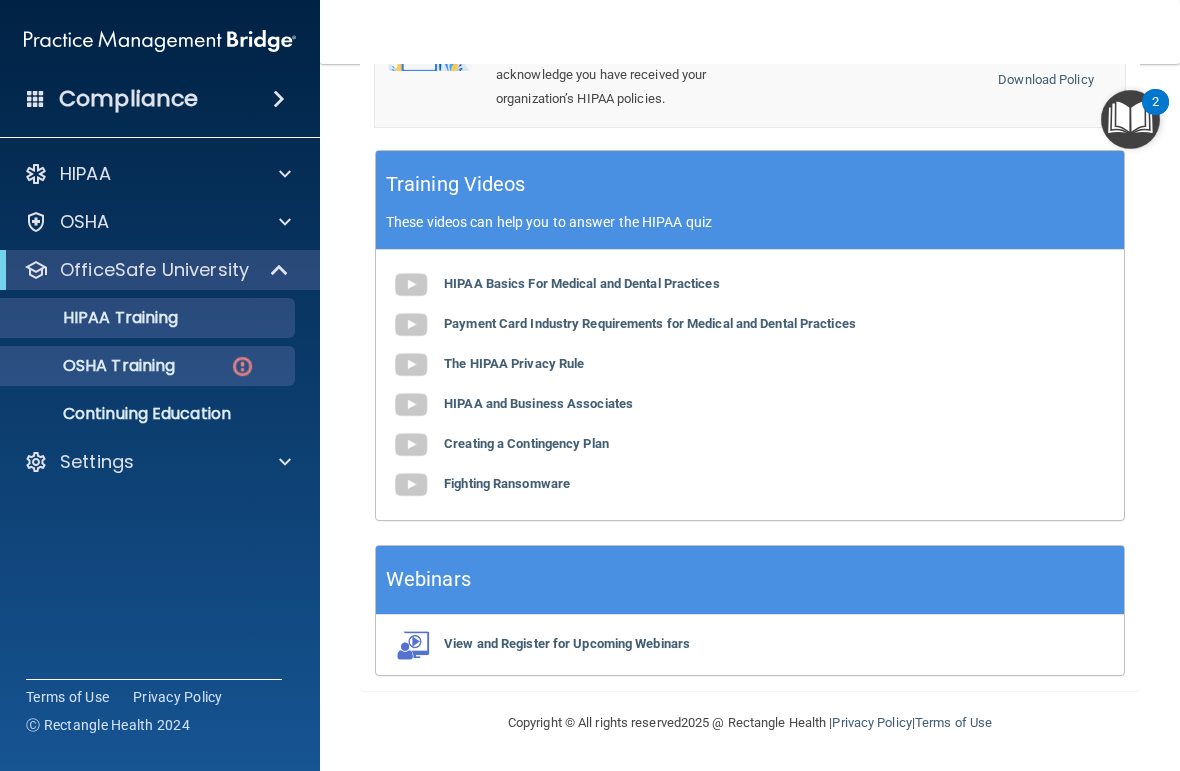 click at bounding box center (242, 366) 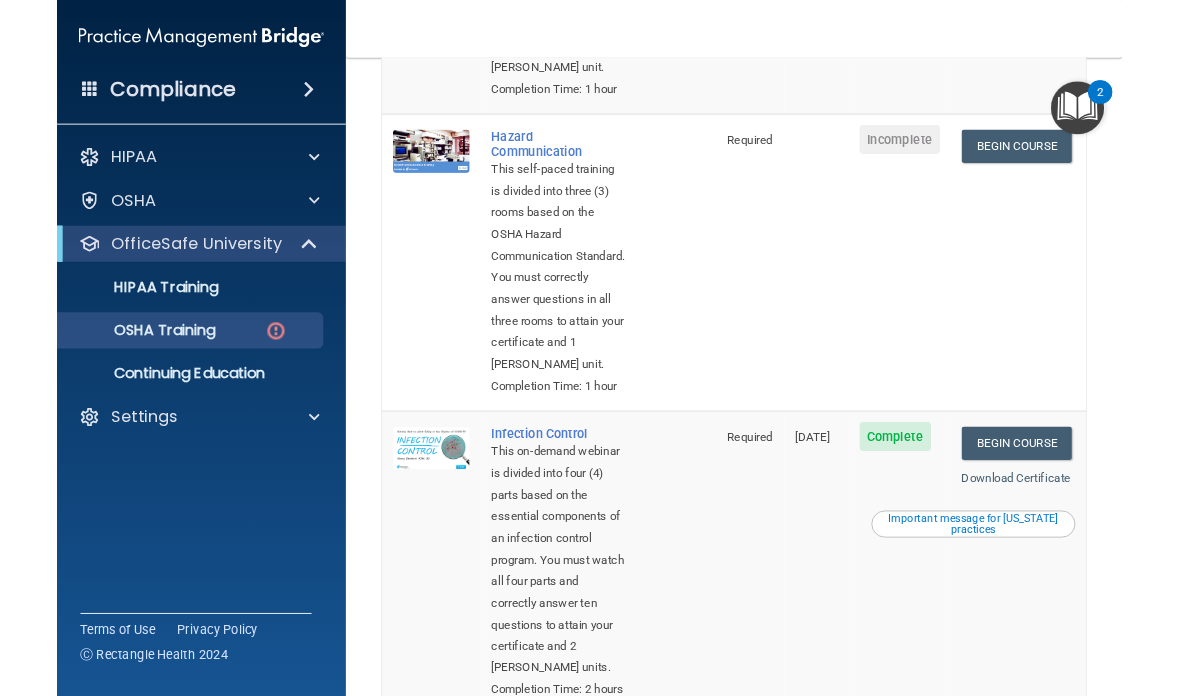 scroll, scrollTop: 491, scrollLeft: 0, axis: vertical 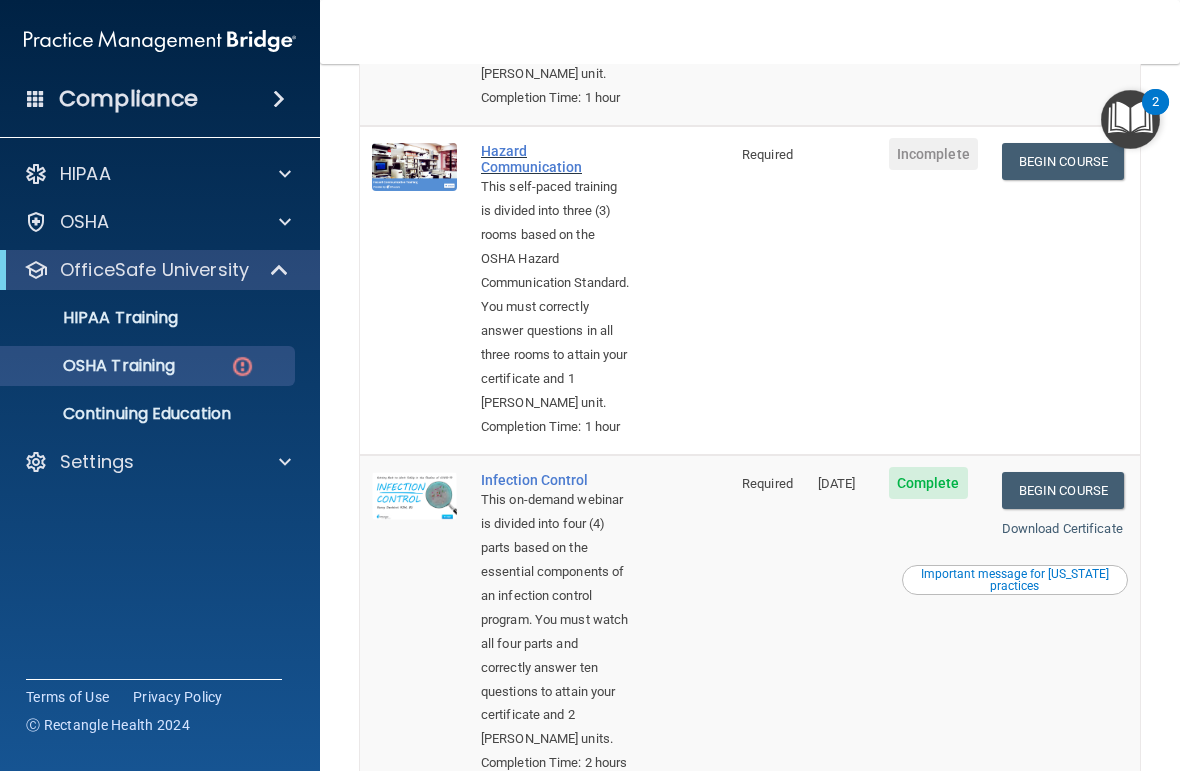 click on "Hazard Communication" at bounding box center [555, 159] 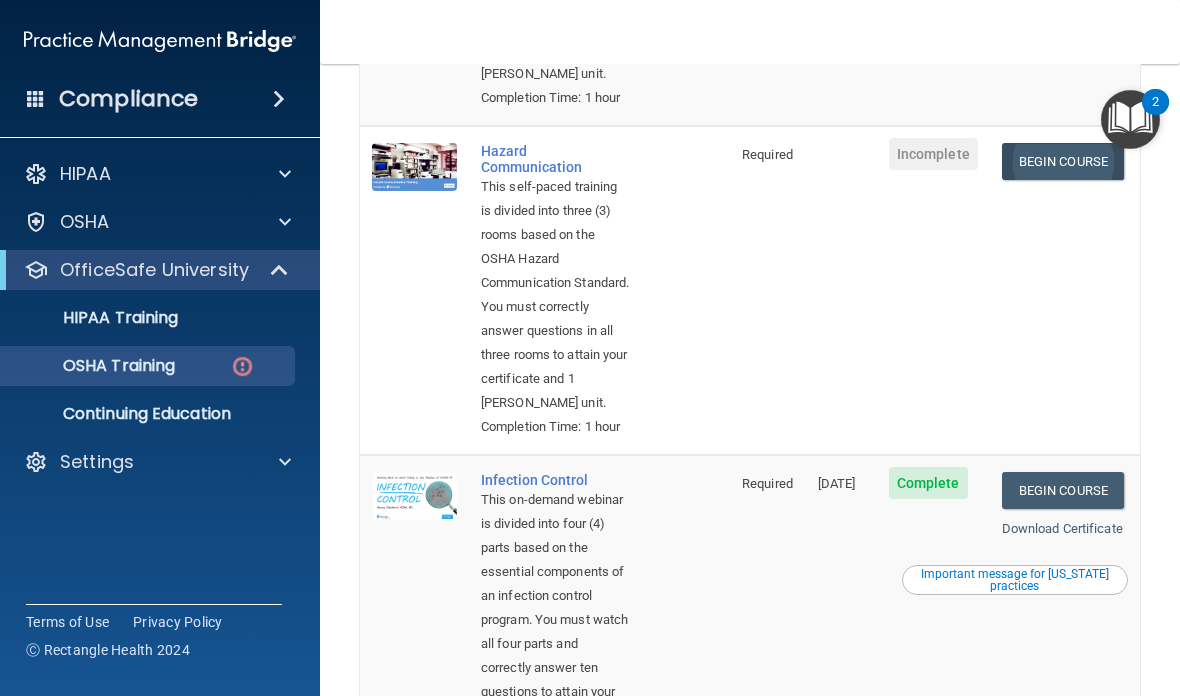 click on "Begin Course" at bounding box center (1063, 161) 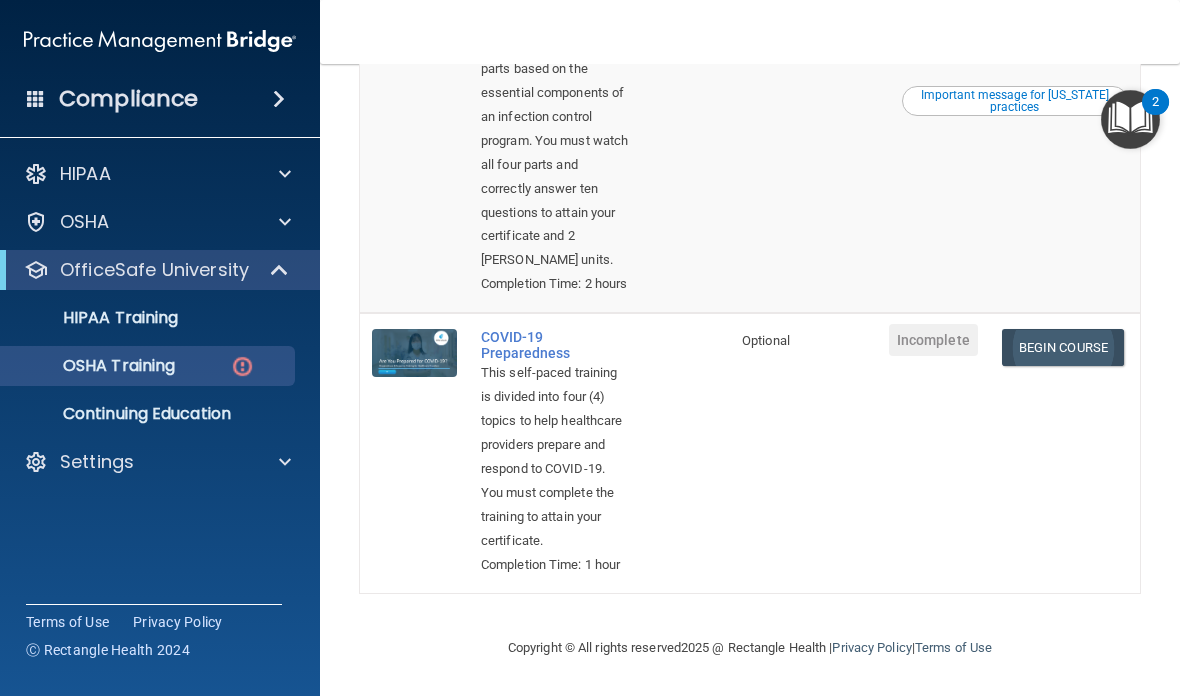 scroll, scrollTop: 1285, scrollLeft: 0, axis: vertical 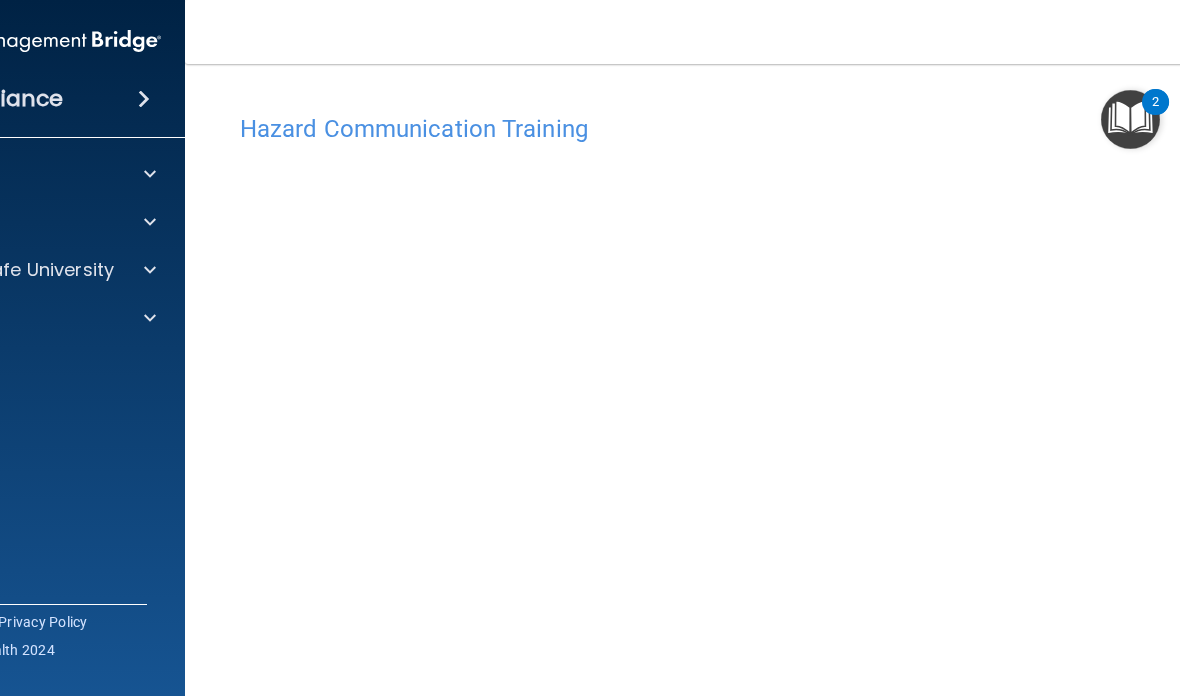 drag, startPoint x: 1146, startPoint y: 1, endPoint x: -1, endPoint y: -1, distance: 1147.0017 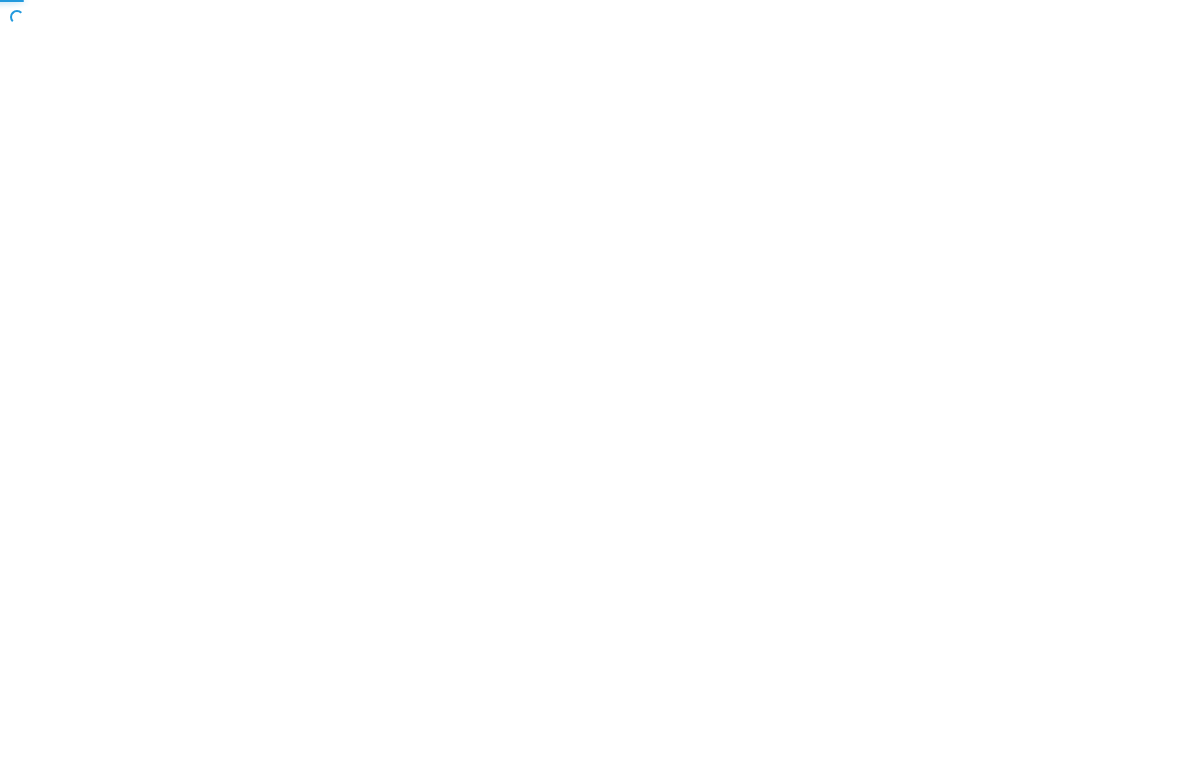 scroll, scrollTop: 0, scrollLeft: 0, axis: both 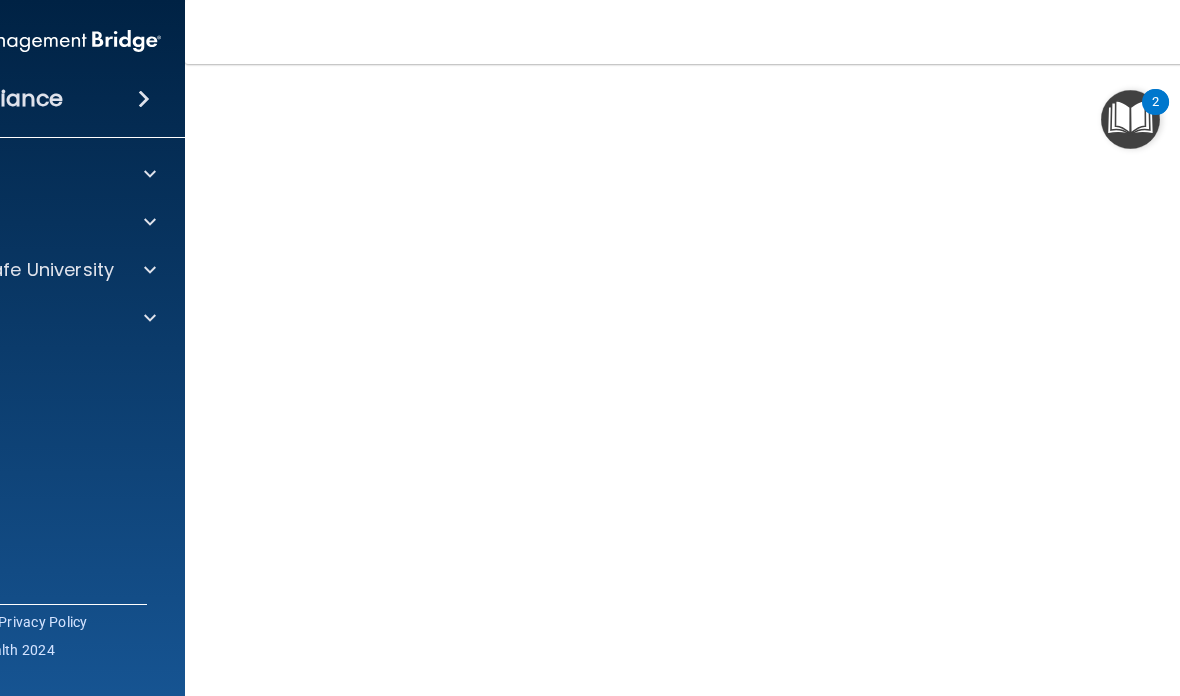 click on "Toggle navigation                                                                                                     [PERSON_NAME]   [PERSON_NAME][EMAIL_ADDRESS][DOMAIN_NAME]                            Manage My Enterprise              Lit Dental Esthetics & Implant Center     Manage My Location" at bounding box center [750, 32] 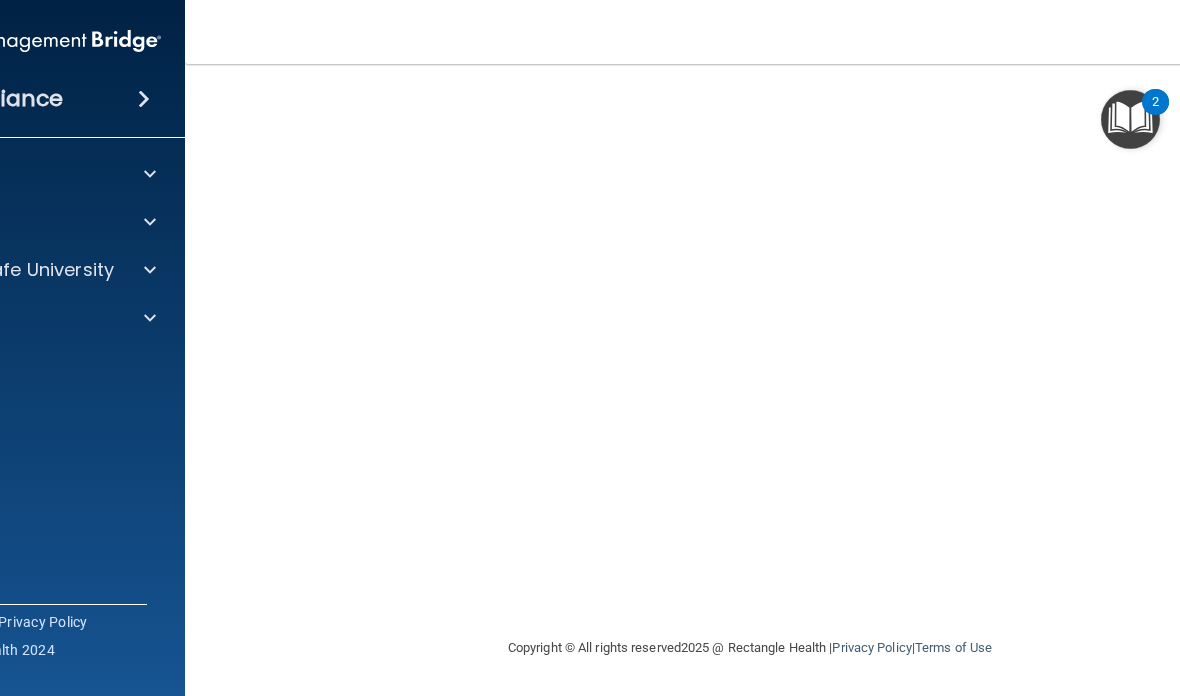 scroll, scrollTop: 204, scrollLeft: 0, axis: vertical 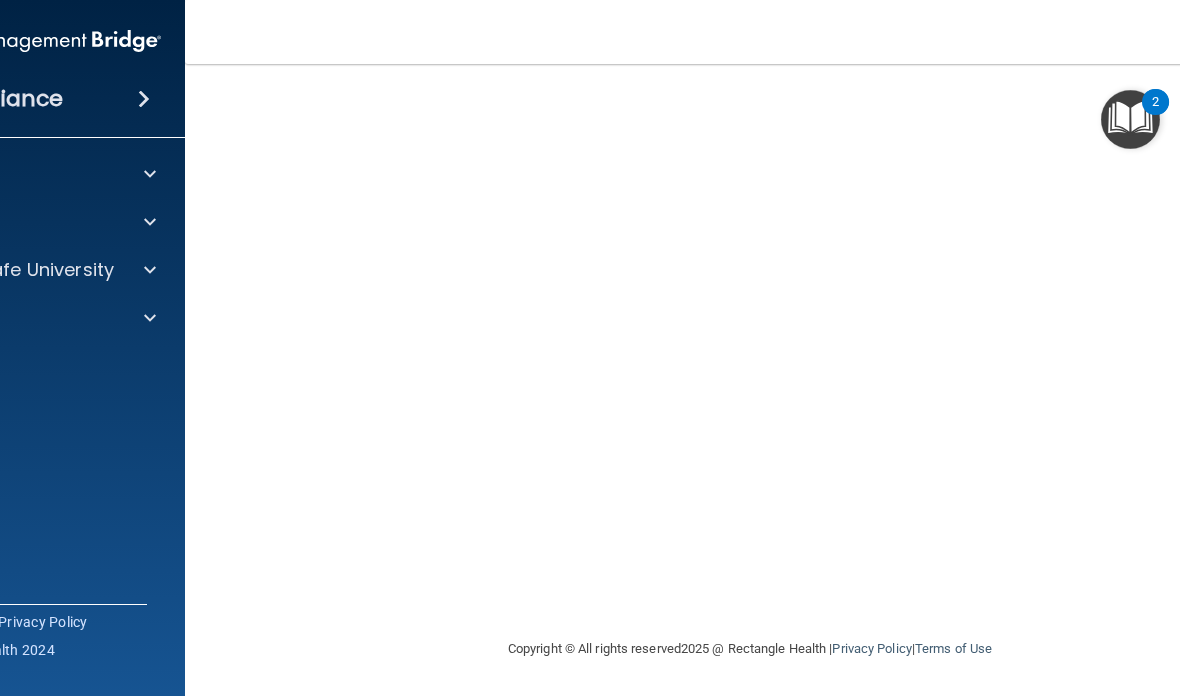 click on "Copyright © All rights reserved  2025 @ Rectangle Health |  Privacy Policy  |  Terms of Use" at bounding box center (750, 649) 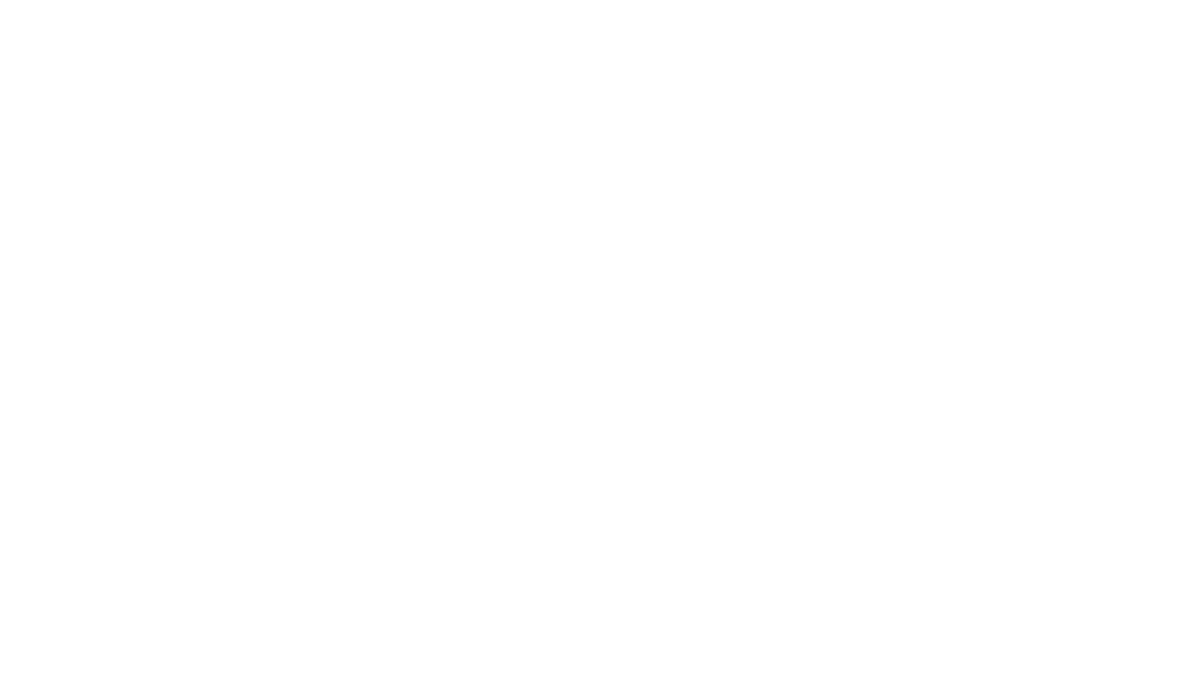 scroll, scrollTop: 158, scrollLeft: 0, axis: vertical 